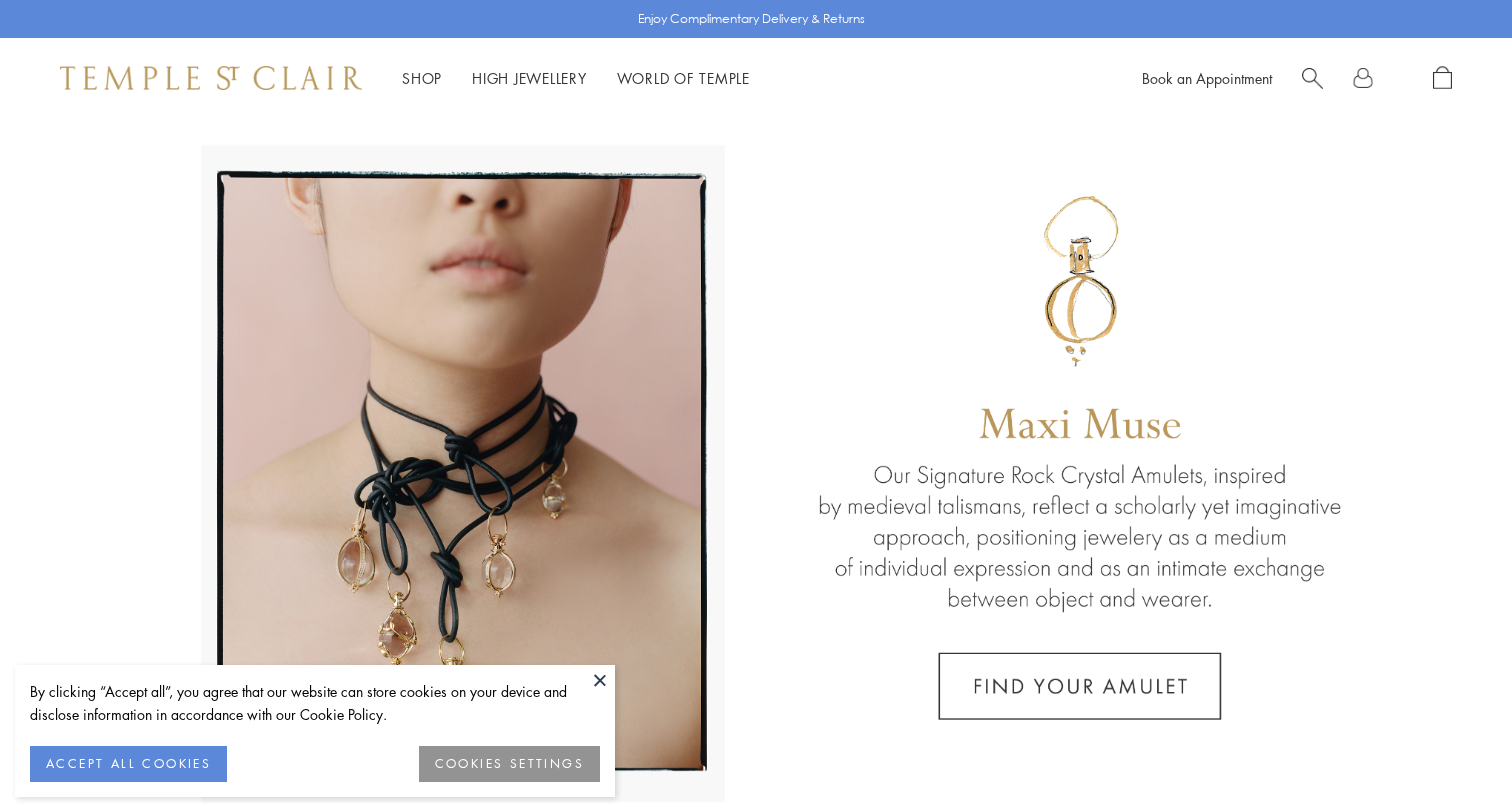 scroll, scrollTop: 0, scrollLeft: 0, axis: both 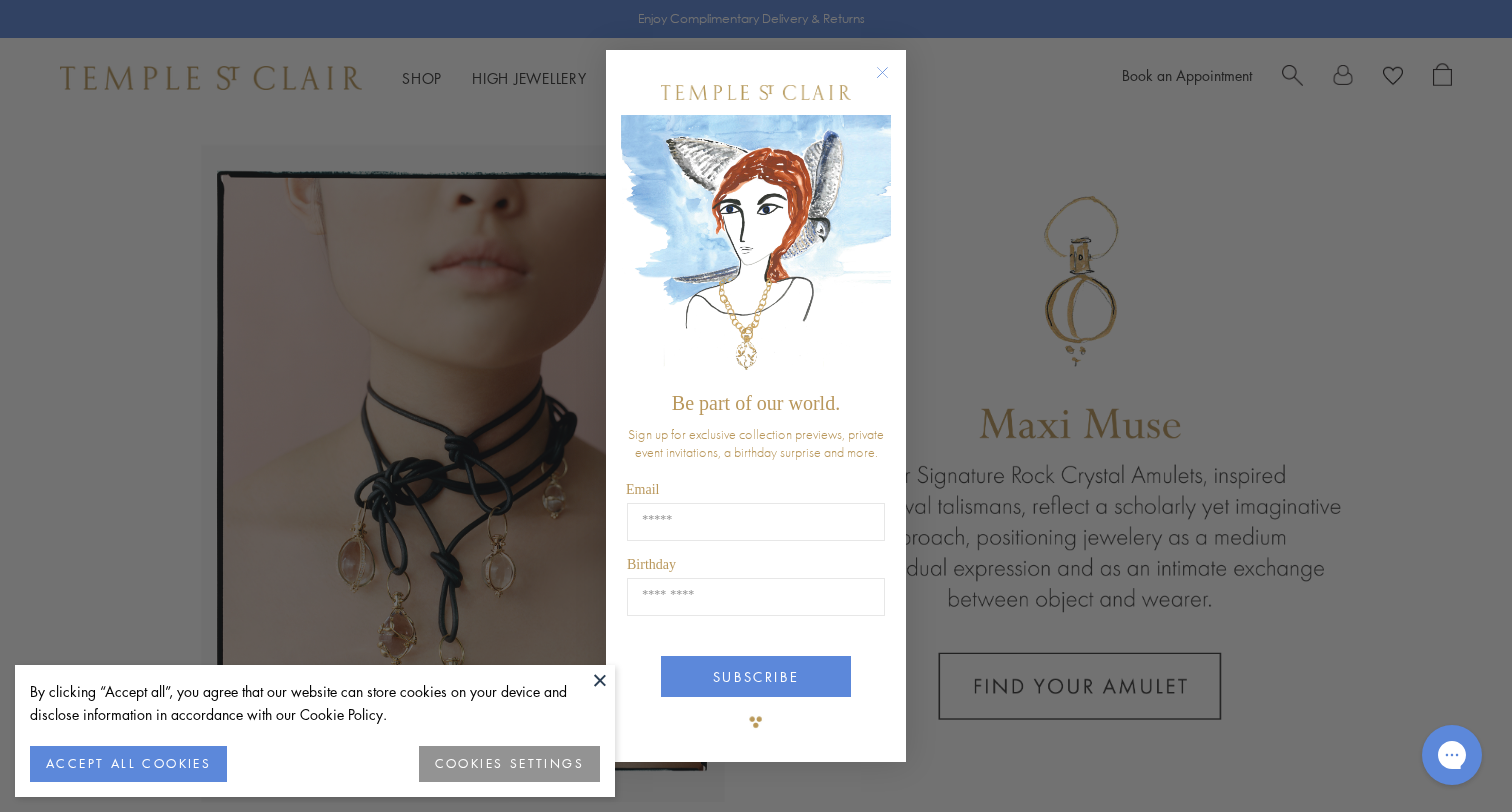 click 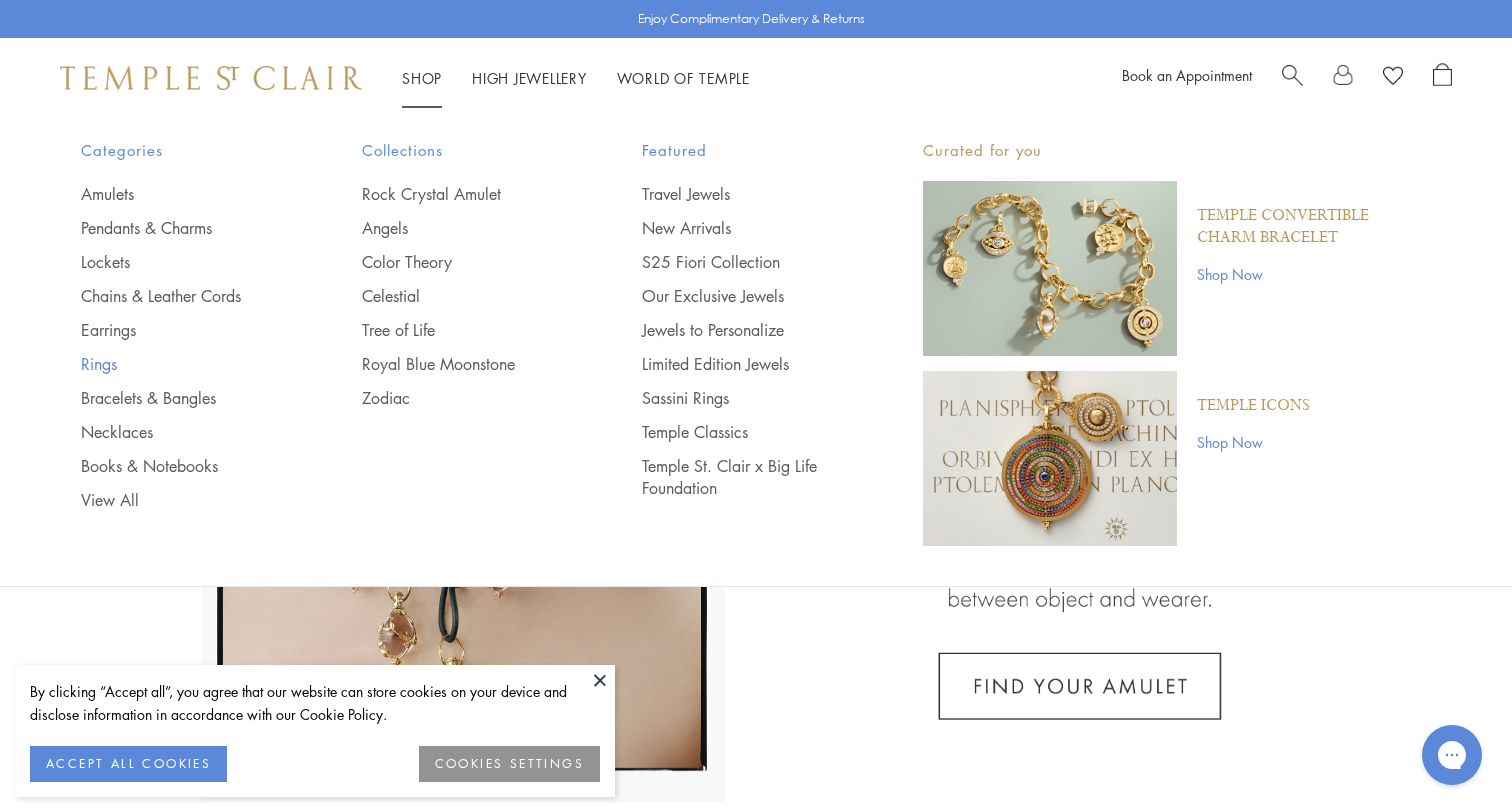 click on "Rings" at bounding box center [181, 364] 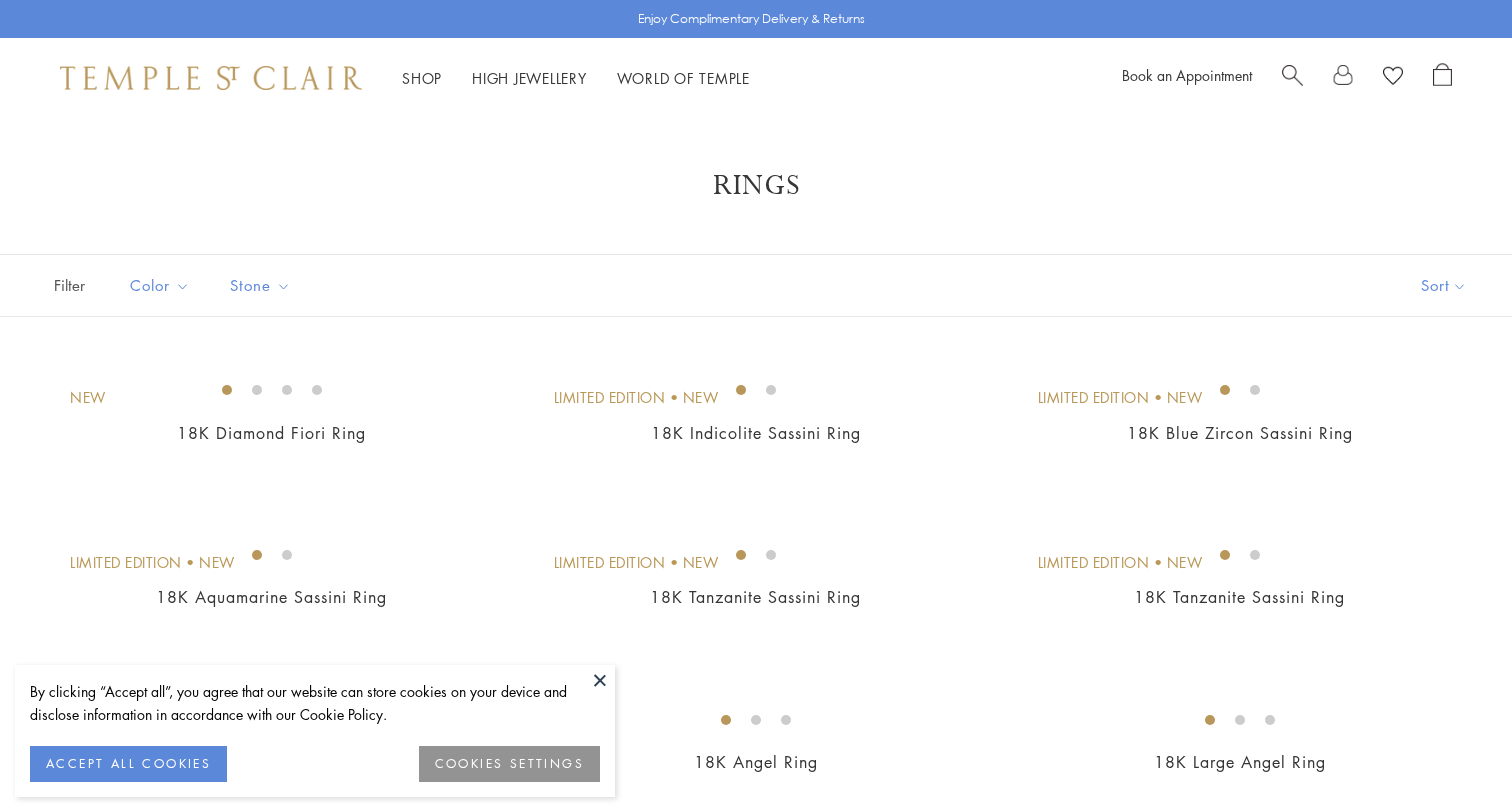 scroll, scrollTop: 0, scrollLeft: 0, axis: both 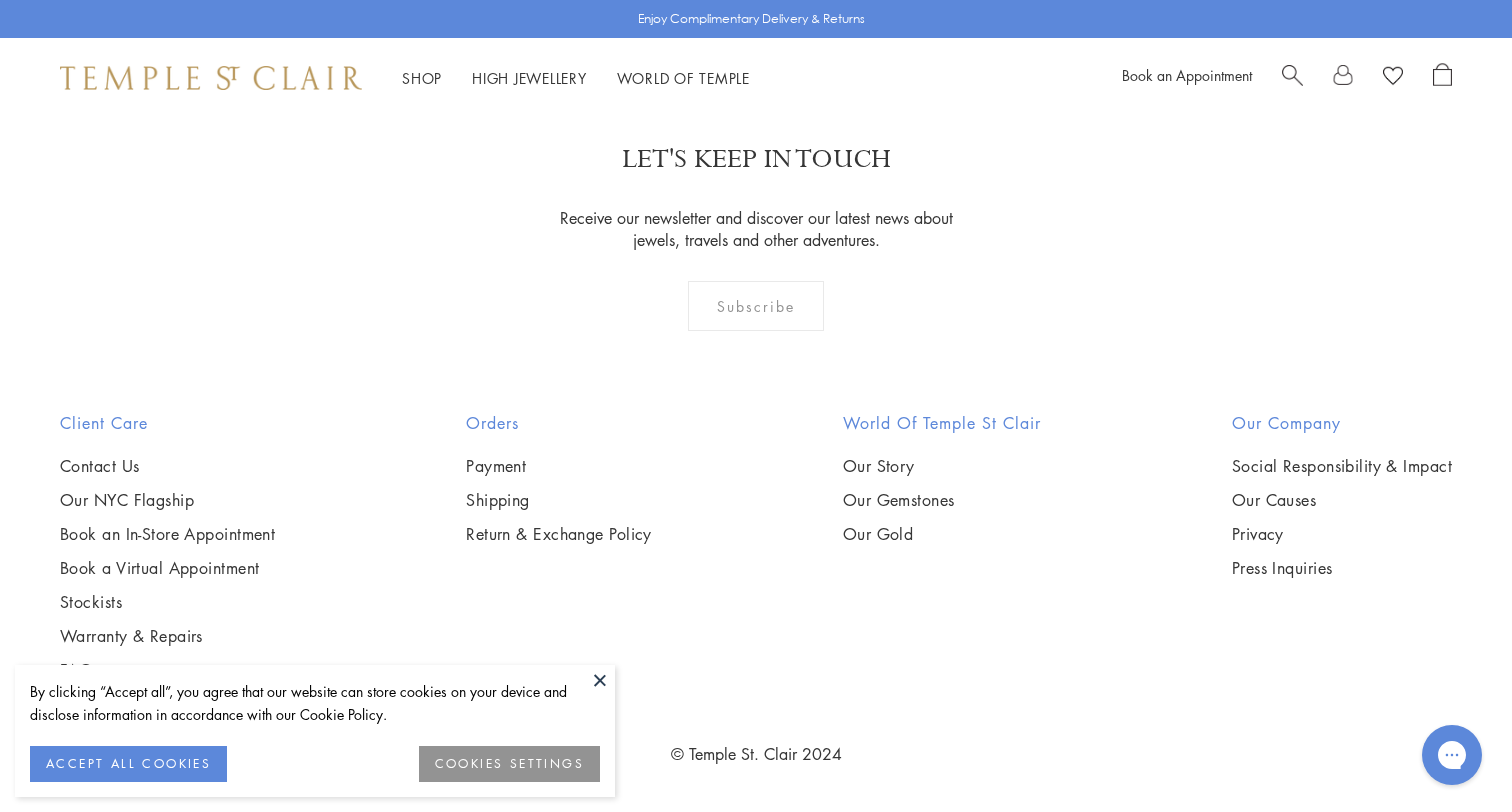 click on "2" at bounding box center (757, -18) 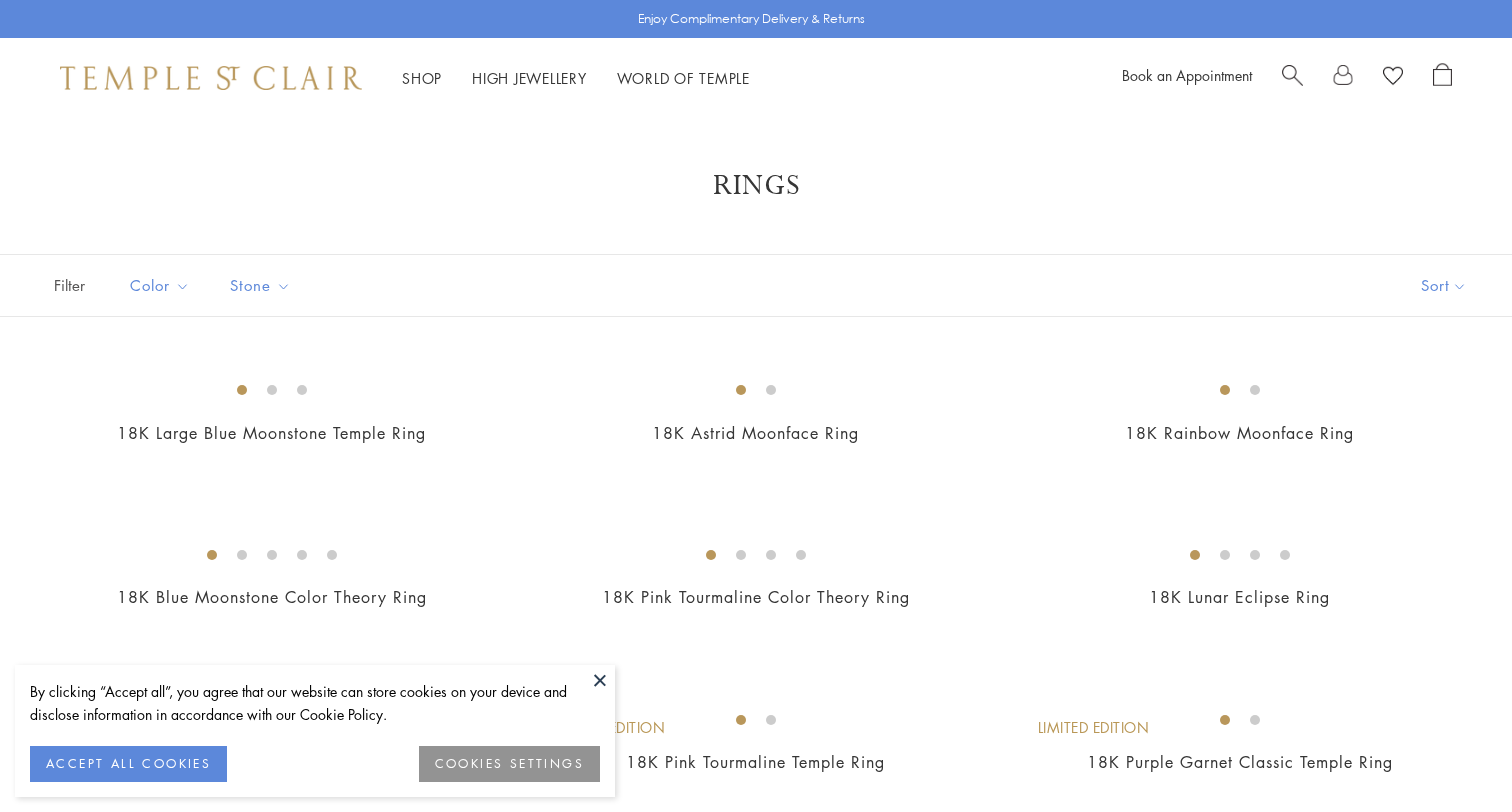 scroll, scrollTop: 0, scrollLeft: 0, axis: both 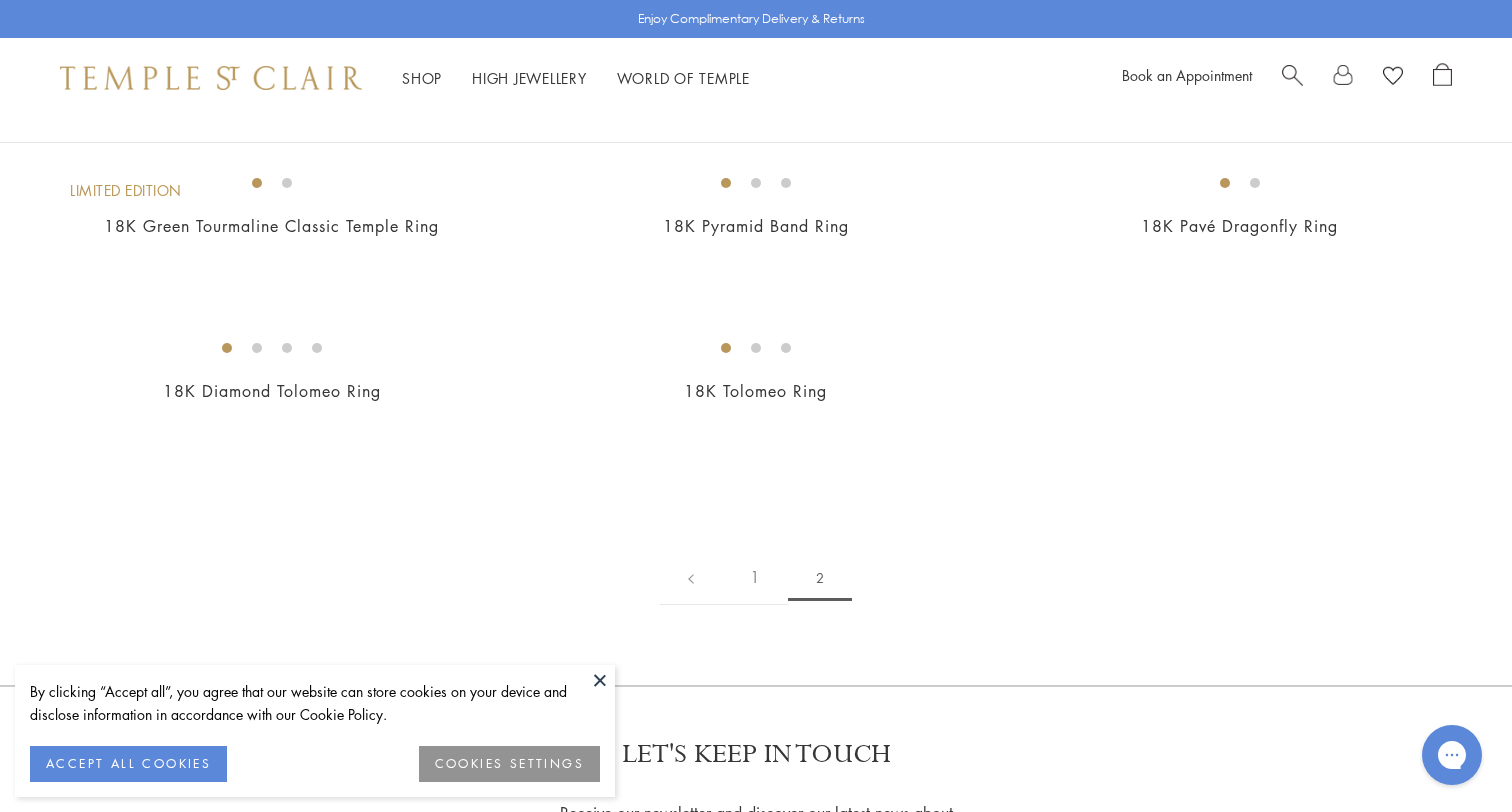 click at bounding box center (600, 680) 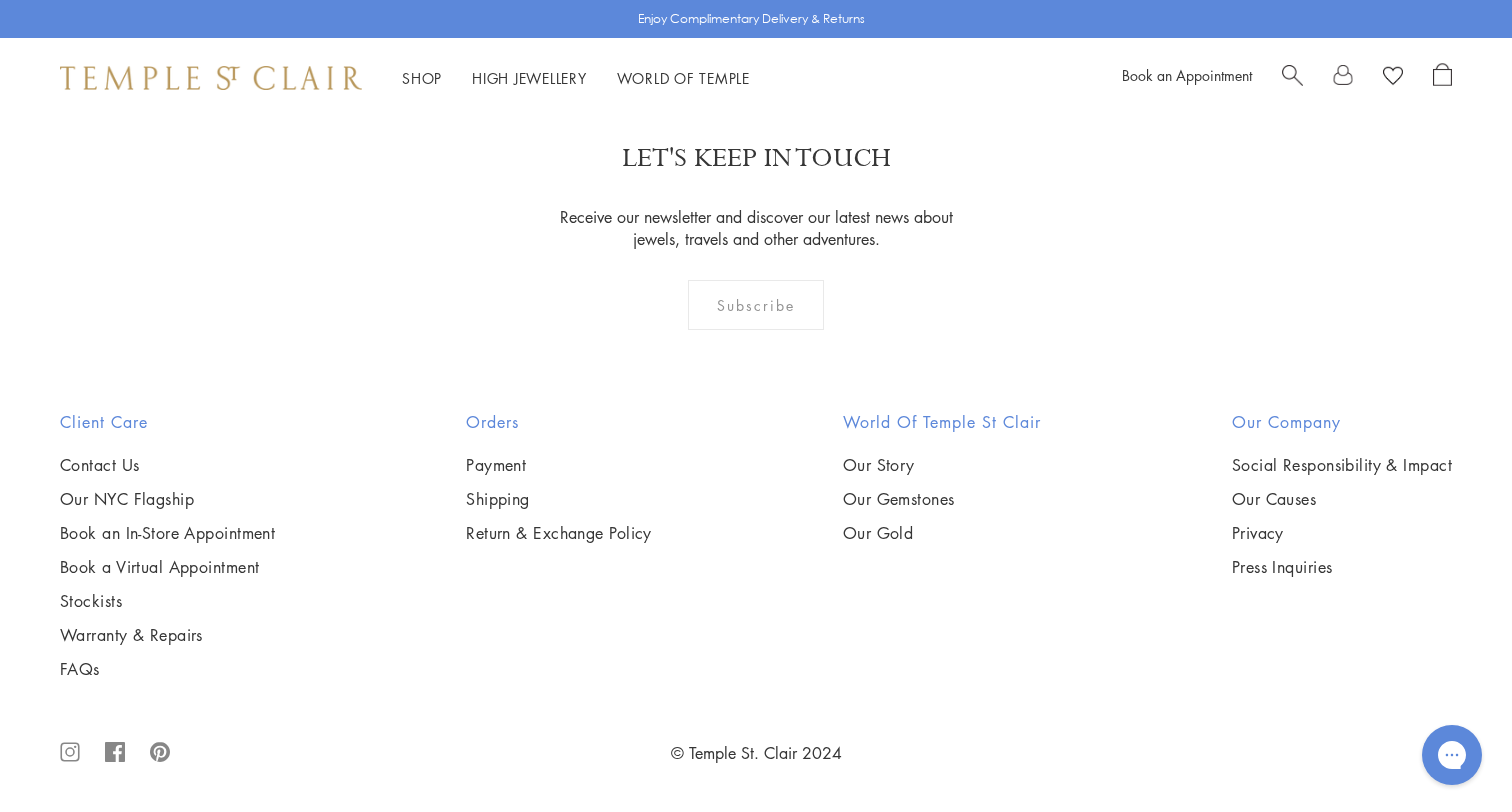 scroll, scrollTop: 4467, scrollLeft: 0, axis: vertical 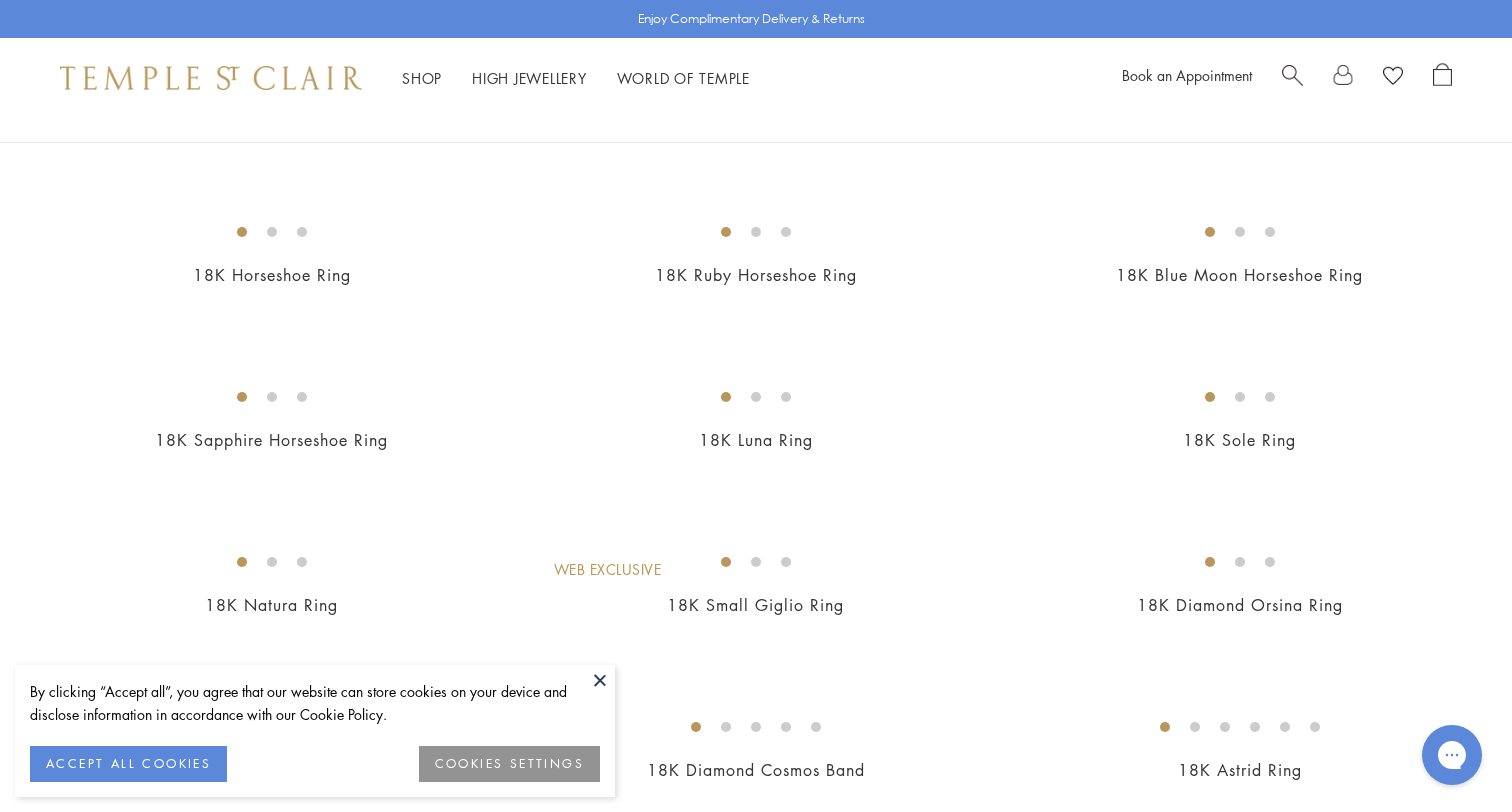 click at bounding box center [0, 0] 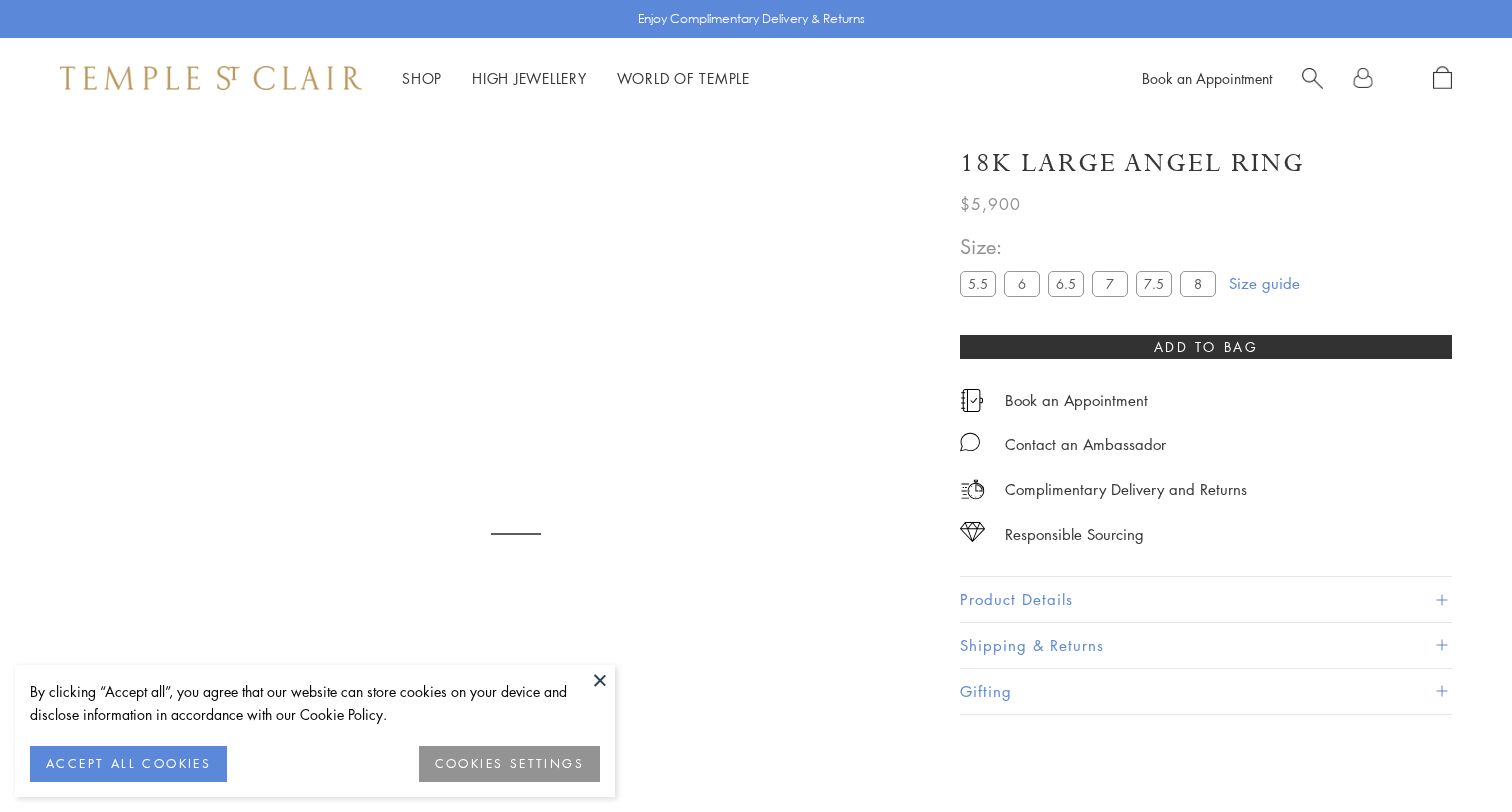 scroll, scrollTop: 0, scrollLeft: 0, axis: both 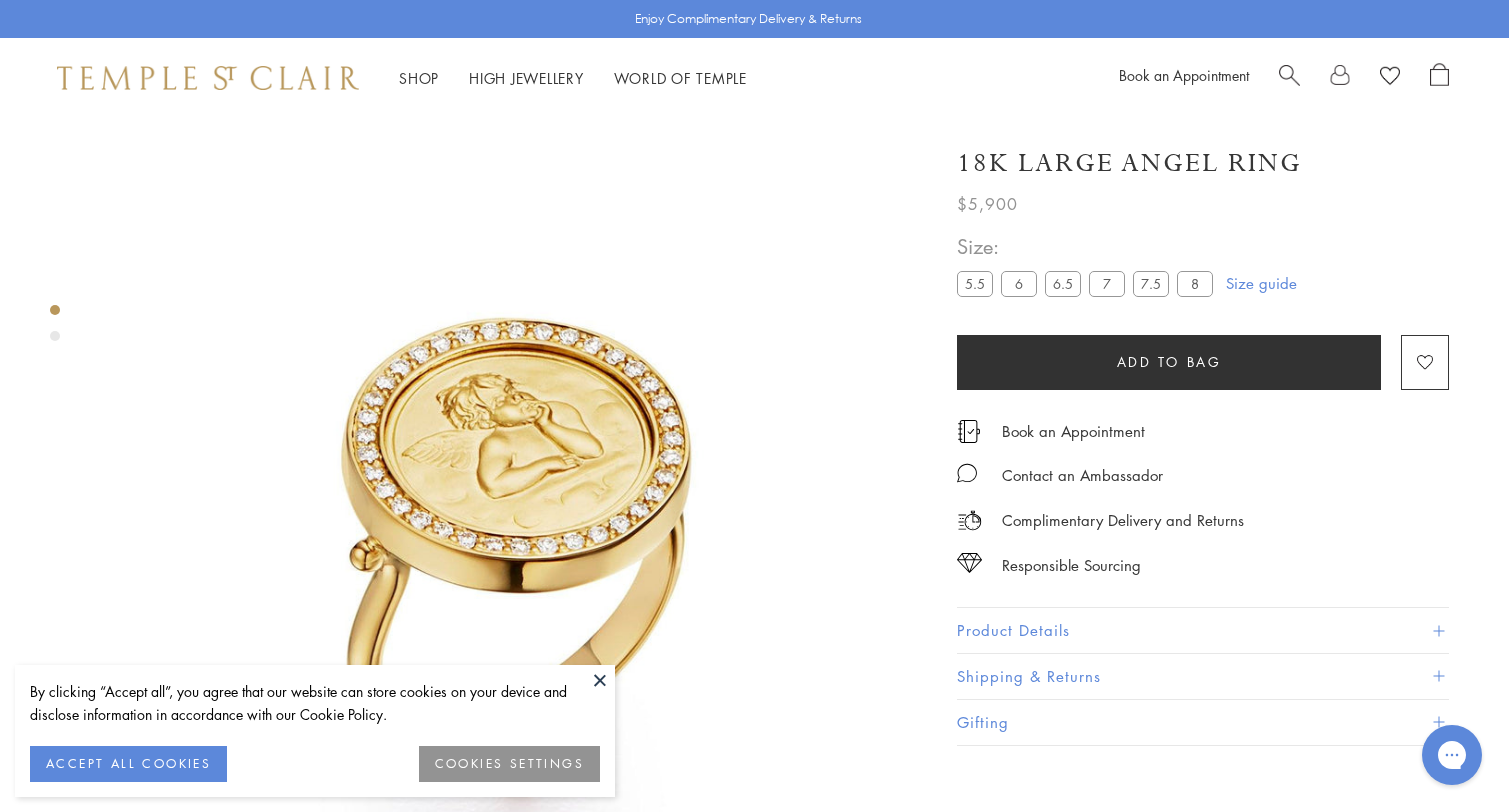 click at bounding box center (208, 78) 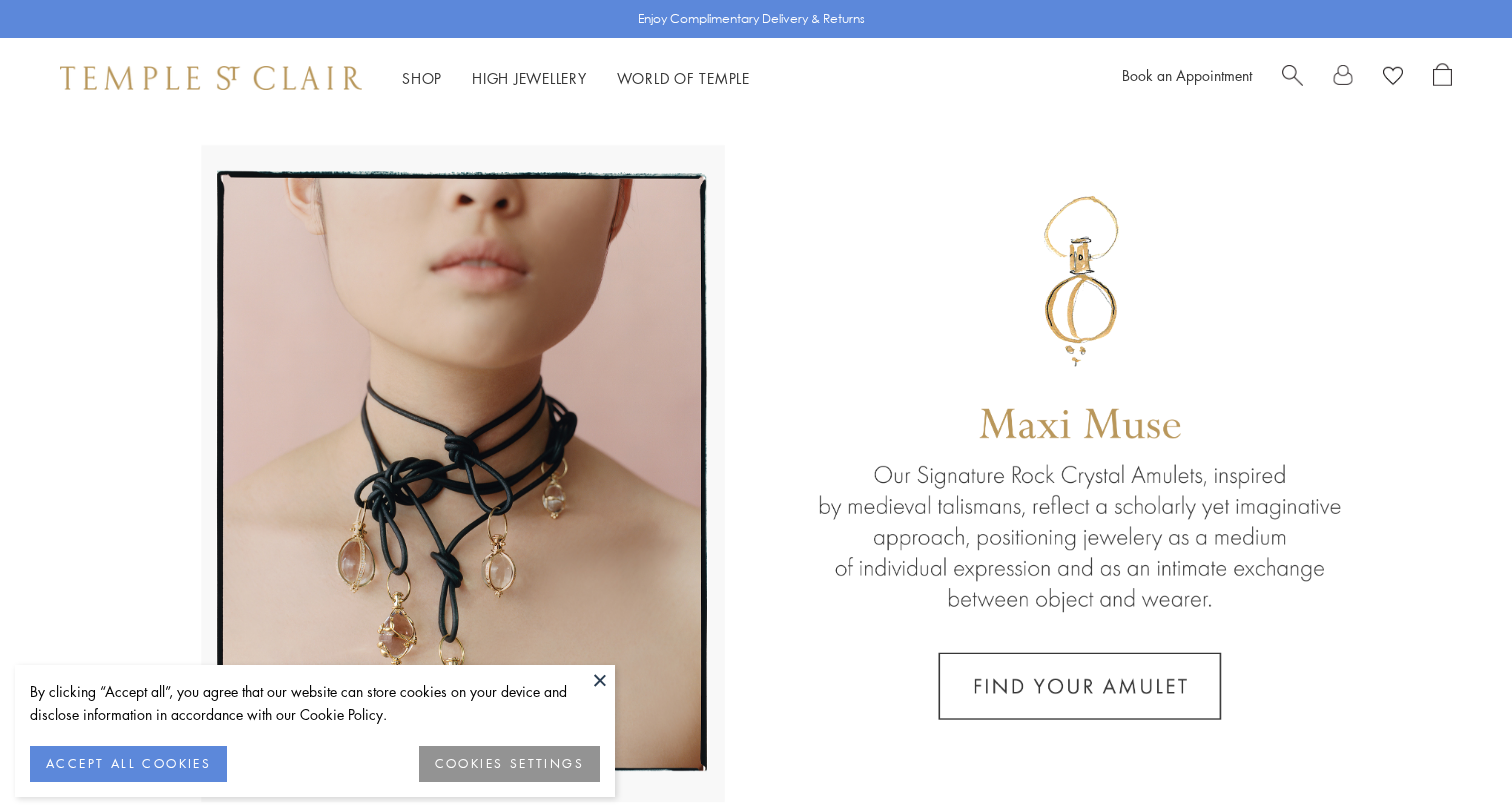 scroll, scrollTop: 0, scrollLeft: 0, axis: both 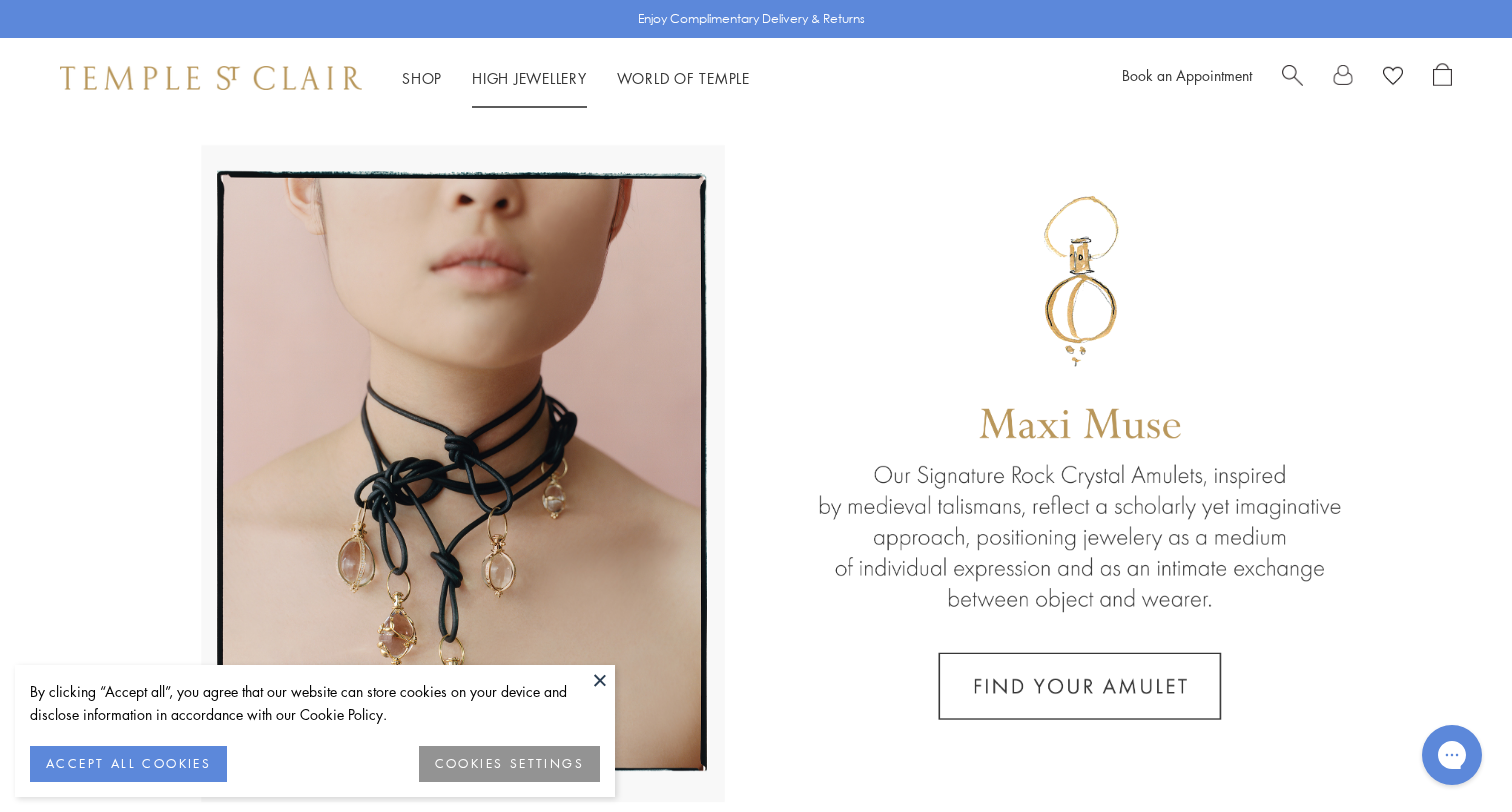 click on "High Jewellery High Jewellery" at bounding box center (529, 78) 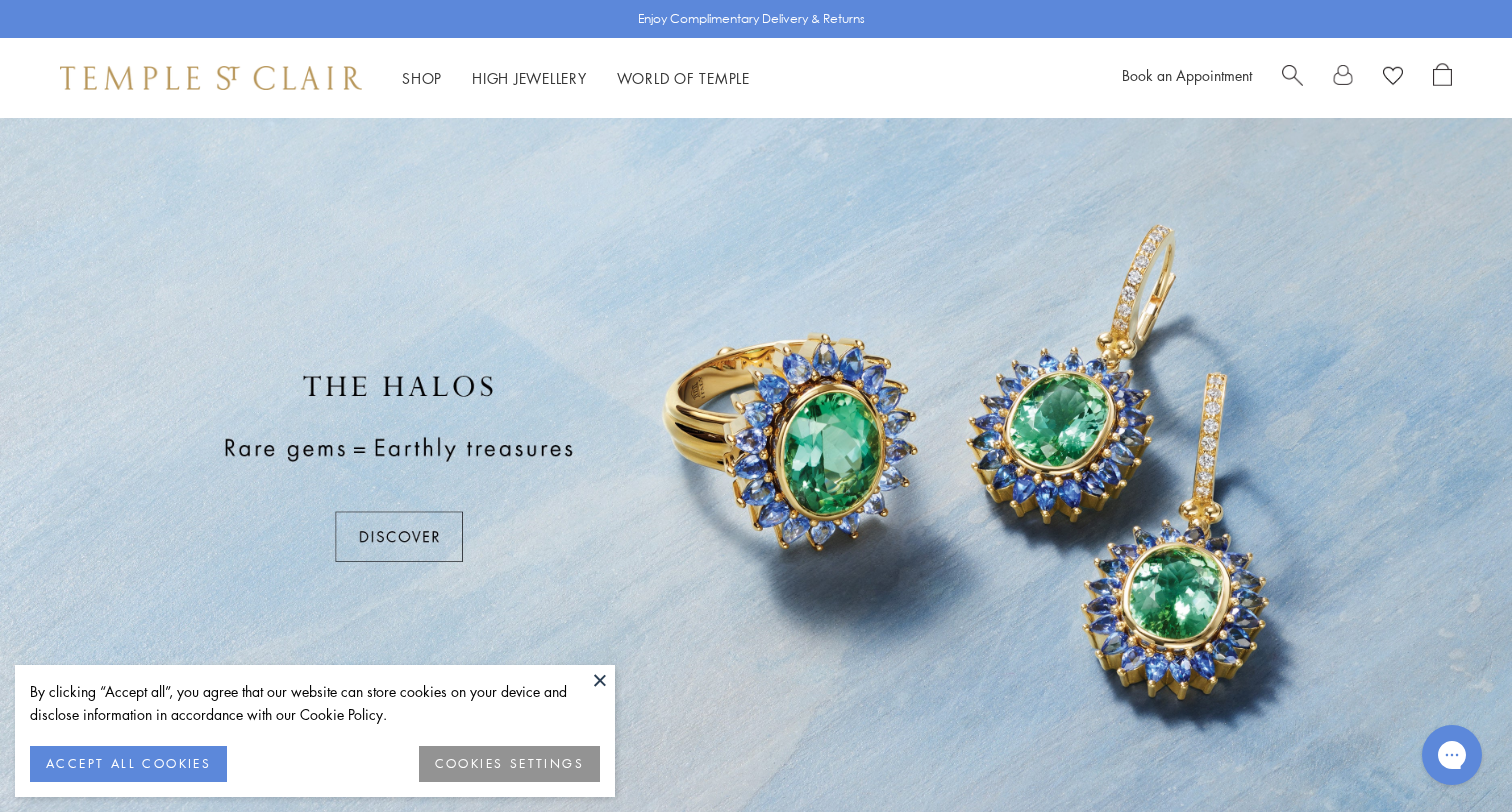 scroll, scrollTop: 0, scrollLeft: 0, axis: both 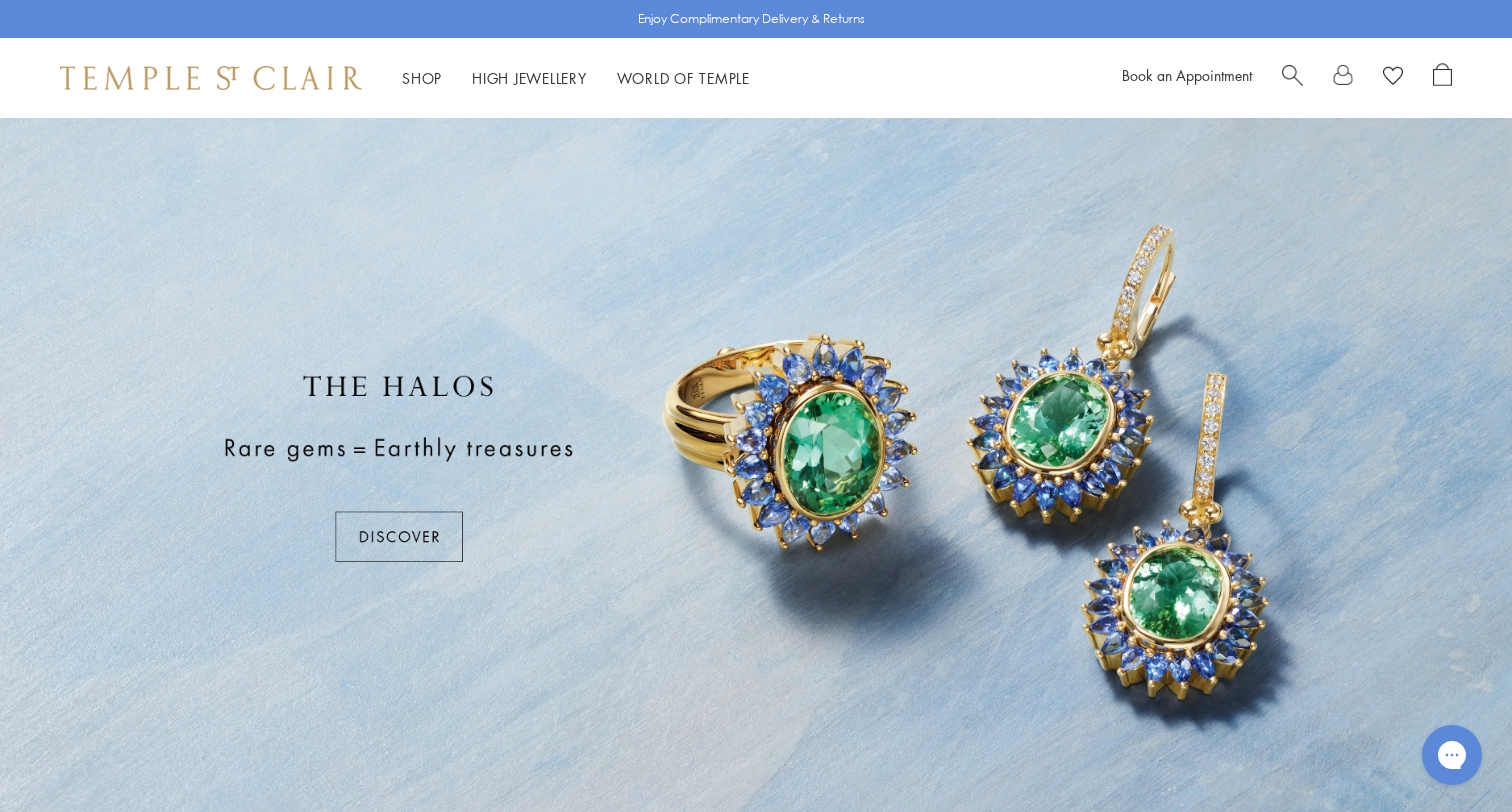 click at bounding box center [756, 468] 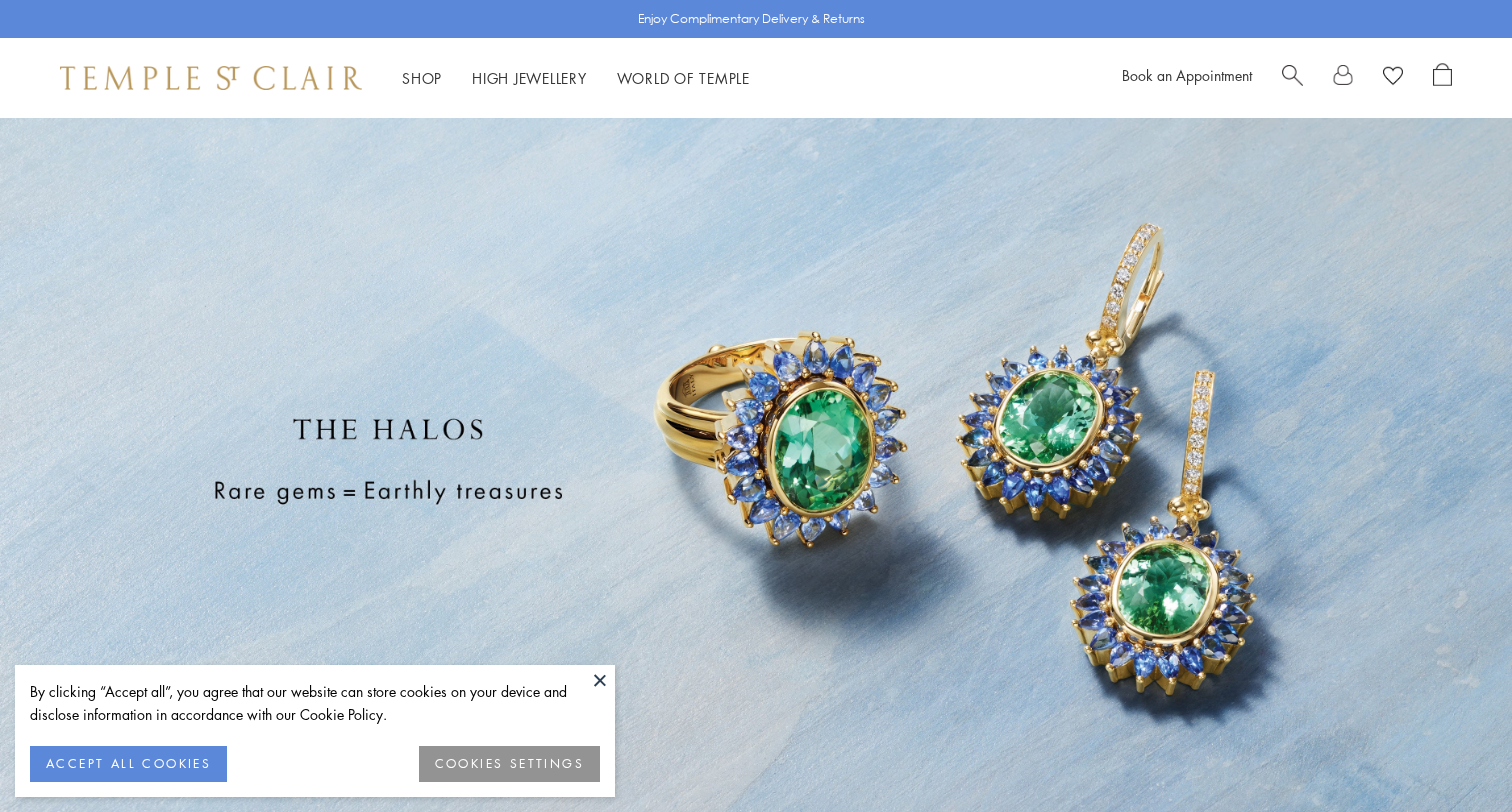 scroll, scrollTop: 0, scrollLeft: 0, axis: both 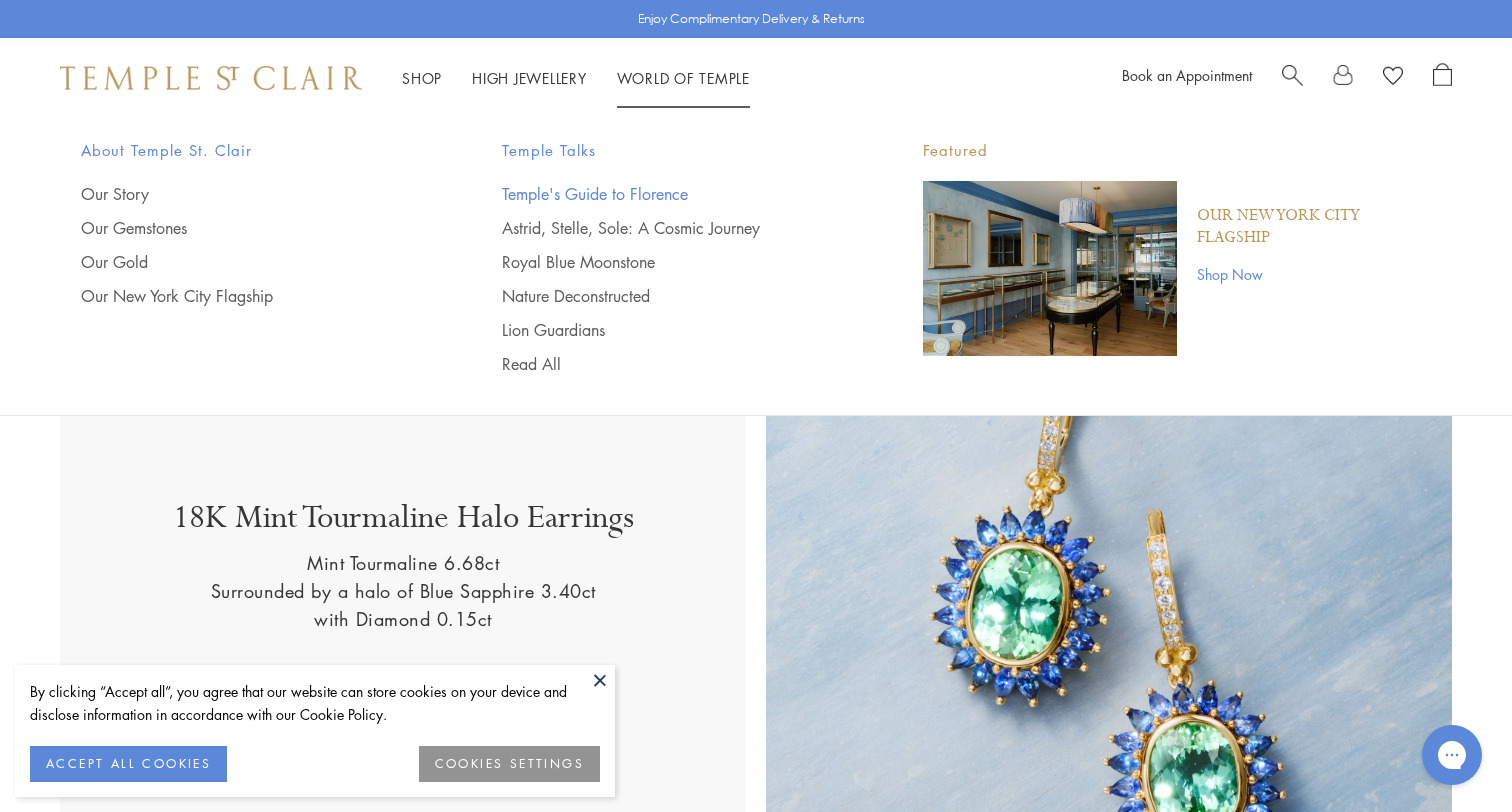 click on "Temple's Guide to Florence" at bounding box center (672, 194) 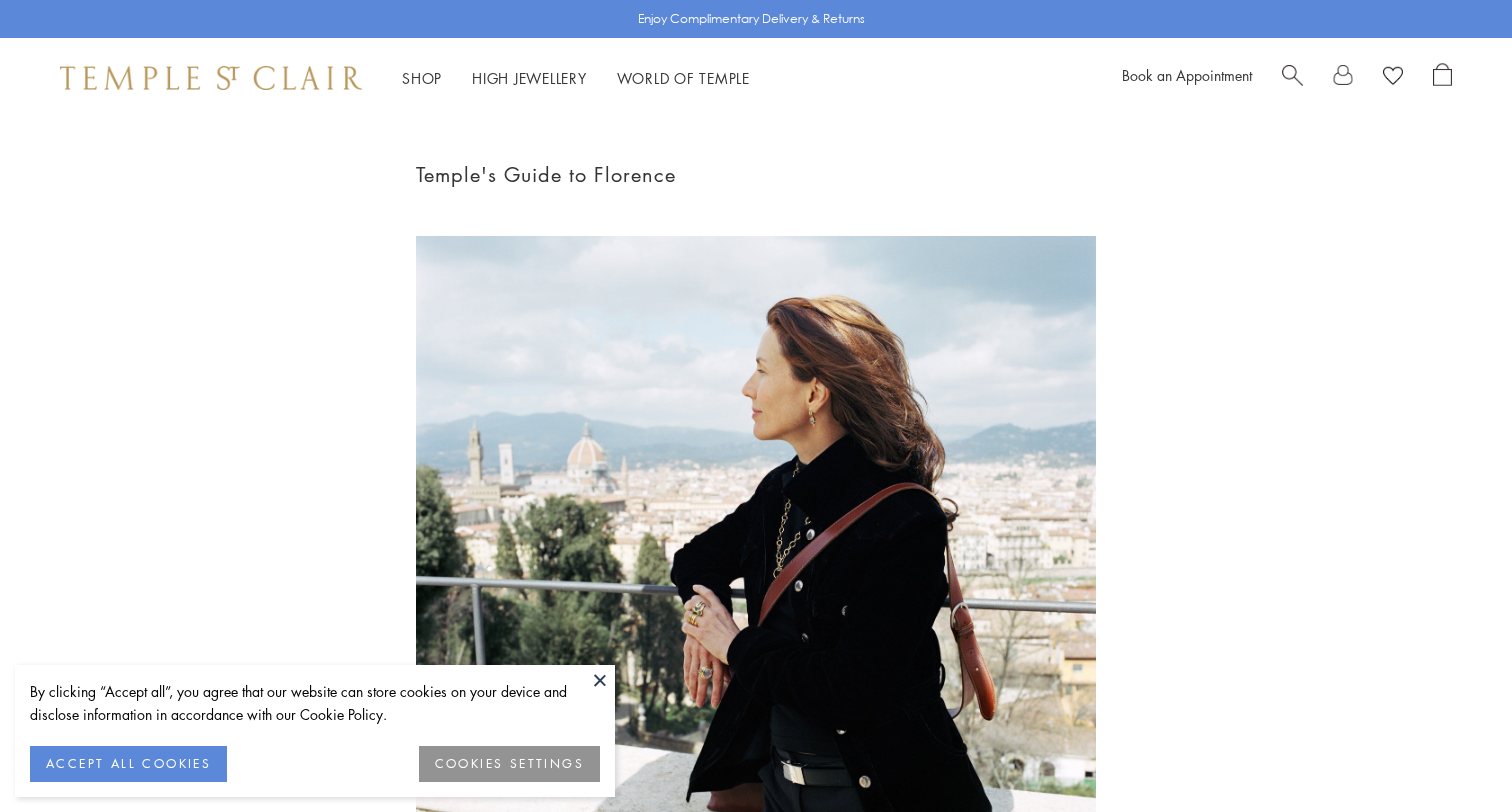 scroll, scrollTop: 0, scrollLeft: 0, axis: both 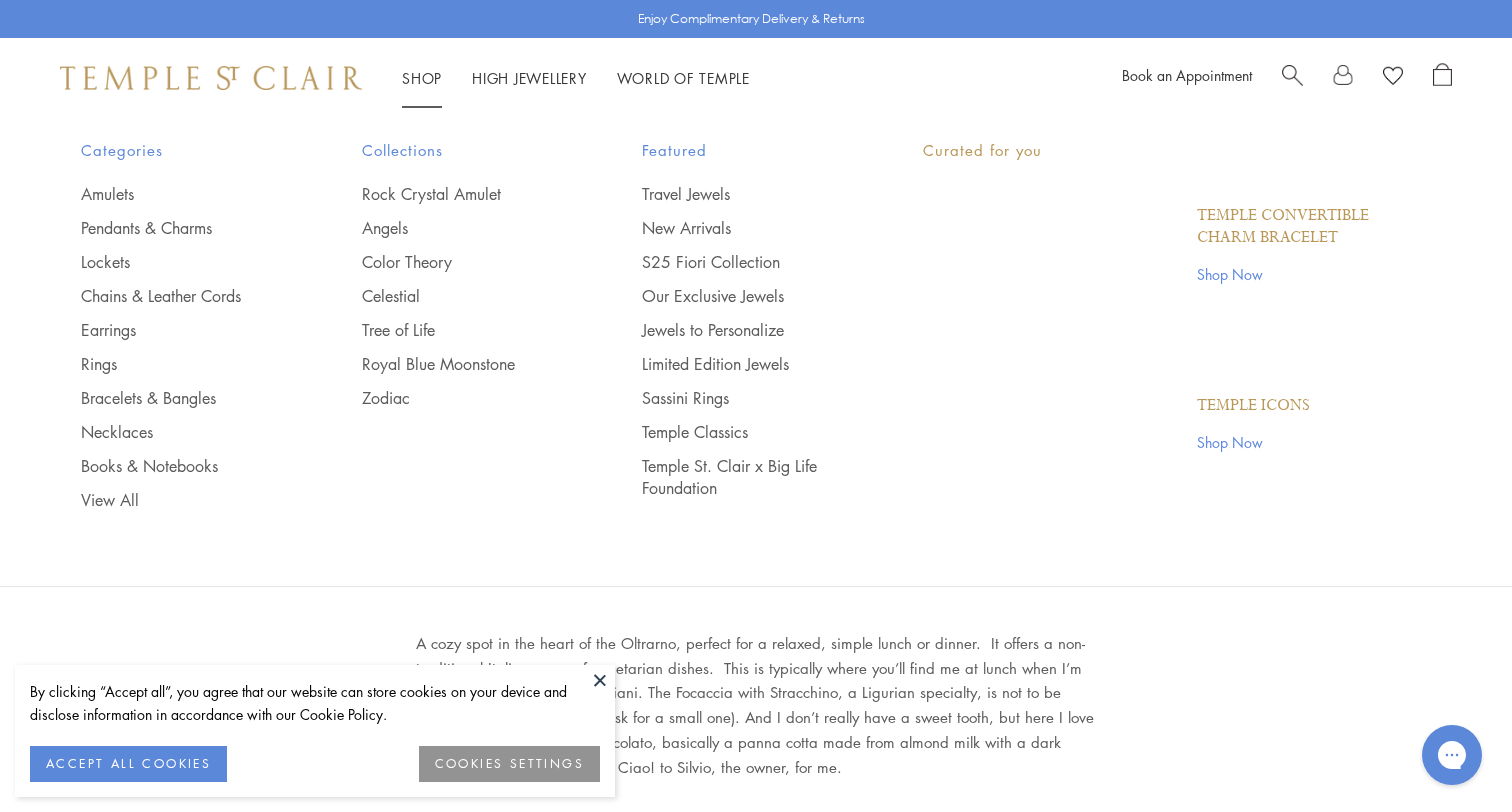 click on "Shop Shop" at bounding box center [422, 78] 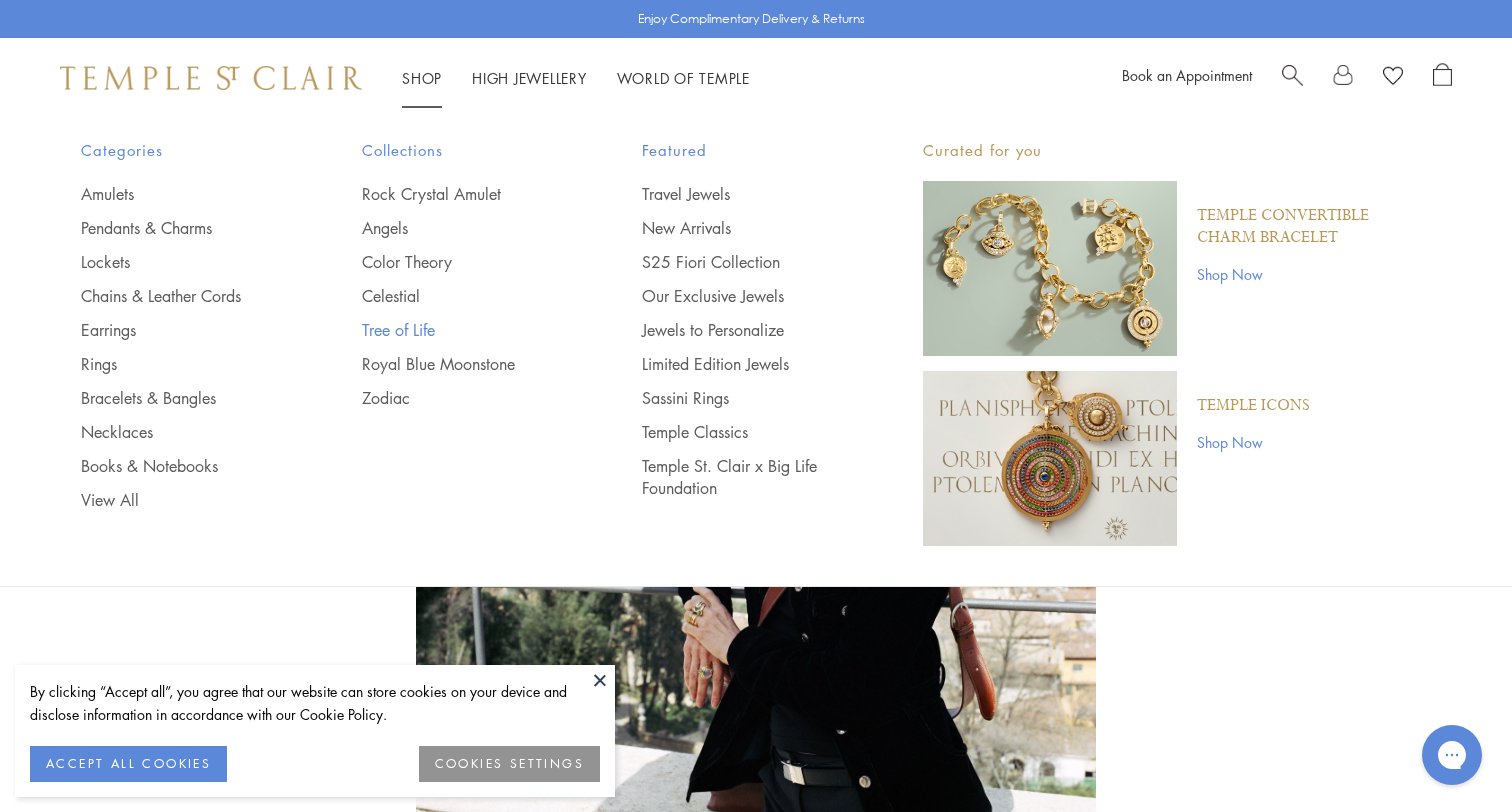 click on "Tree of Life" at bounding box center [462, 330] 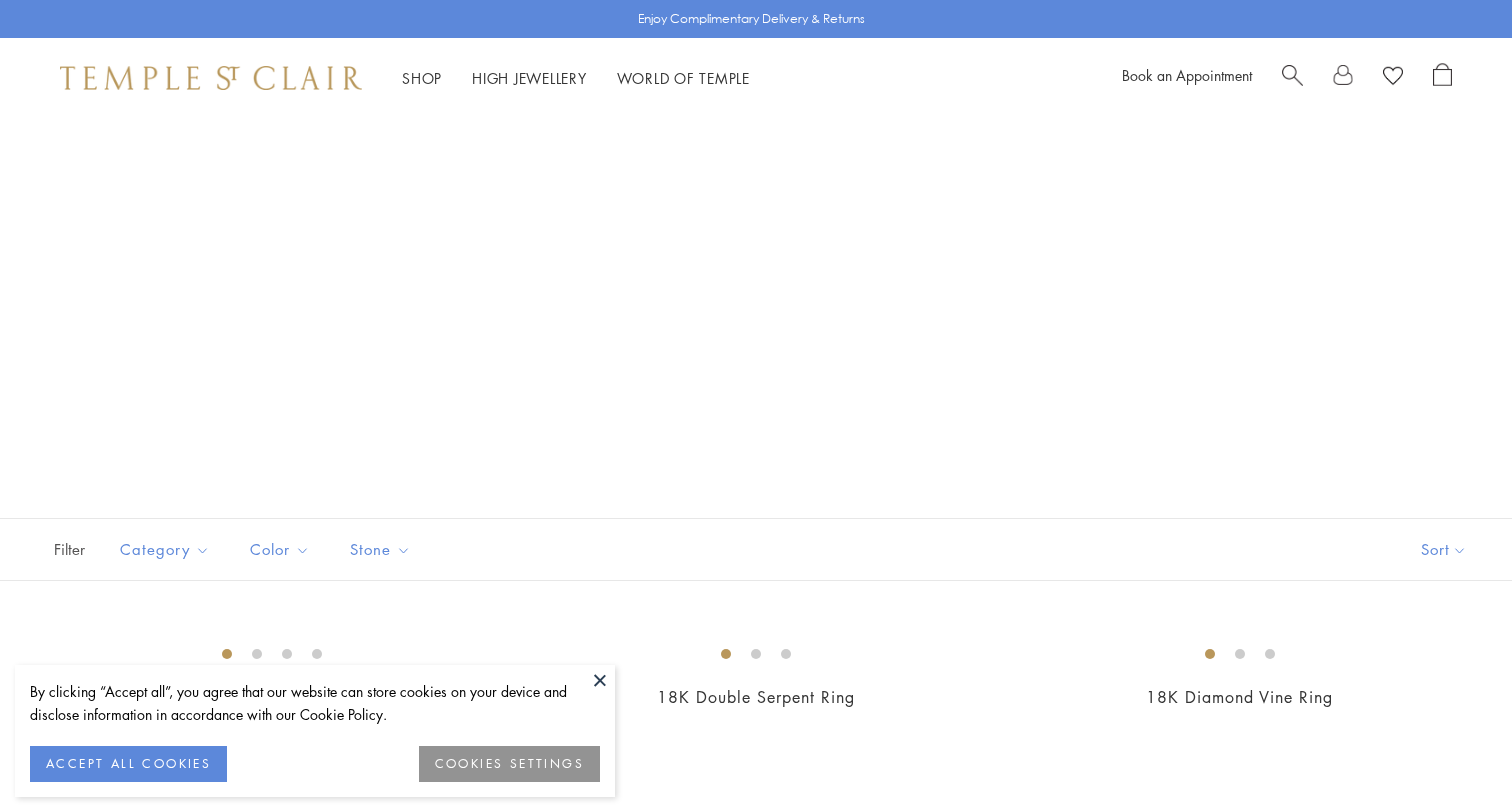 scroll, scrollTop: 0, scrollLeft: 0, axis: both 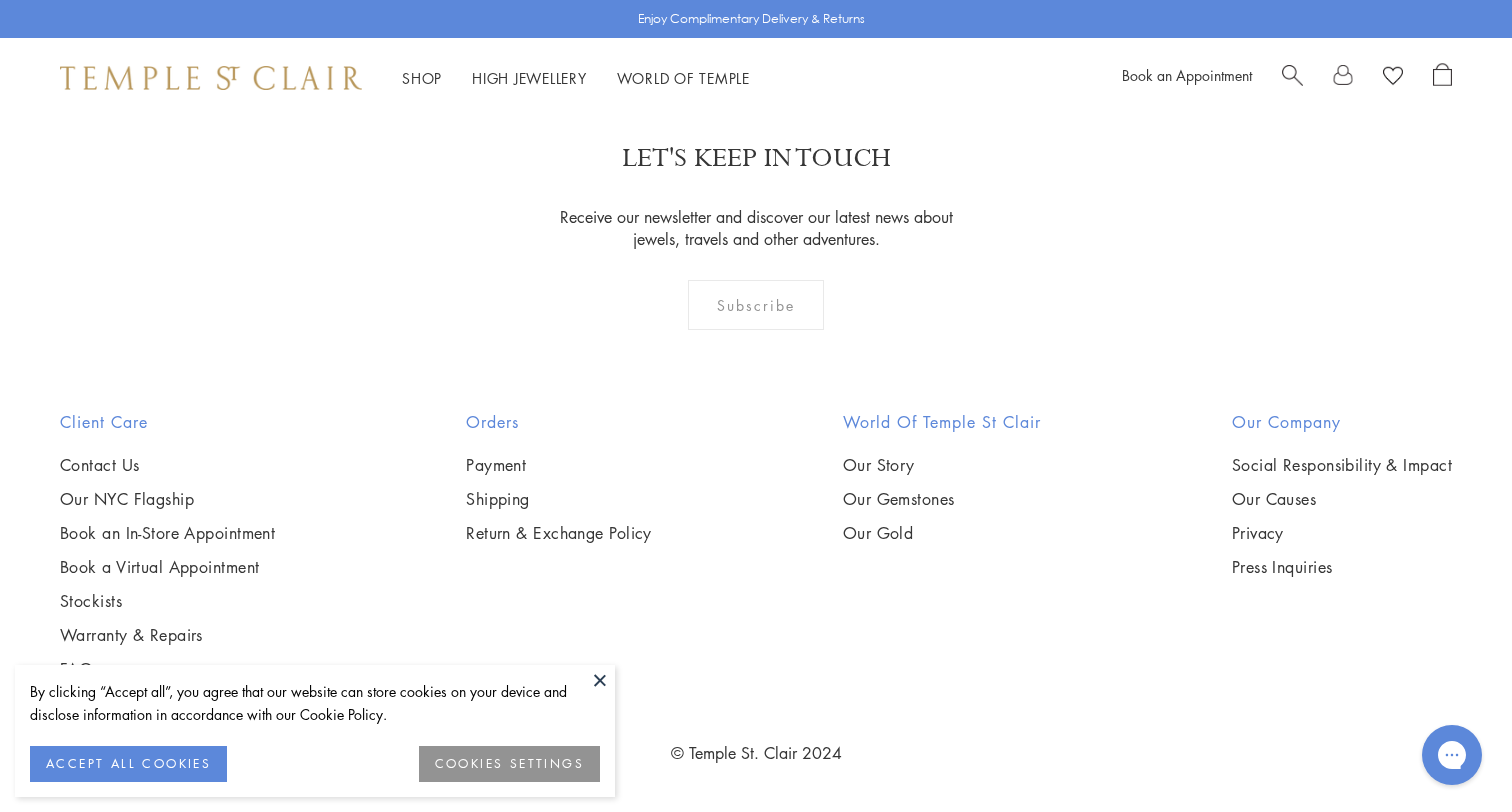 click on "2" at bounding box center [724, -19] 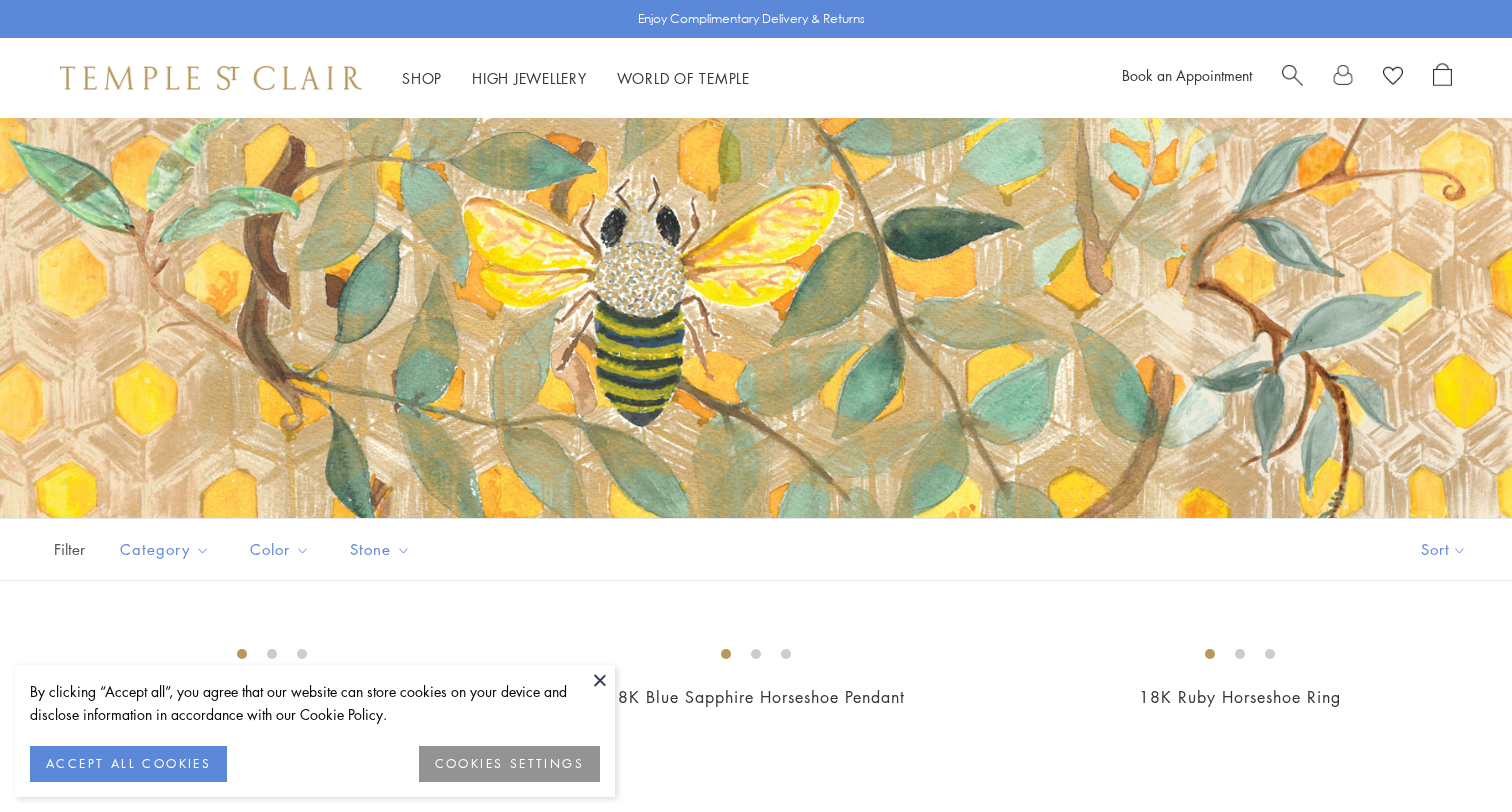 scroll, scrollTop: 0, scrollLeft: 0, axis: both 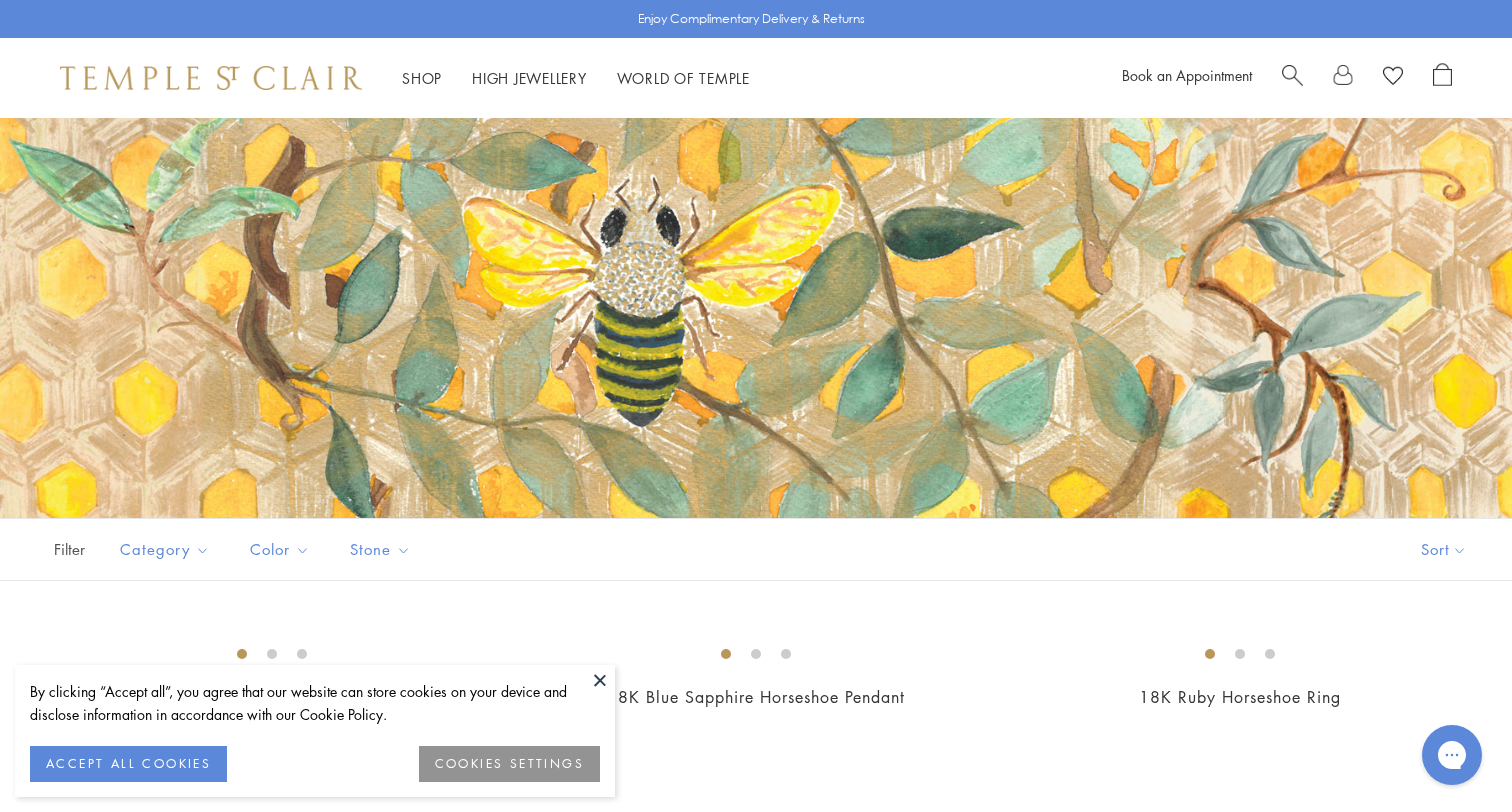 click at bounding box center [211, 78] 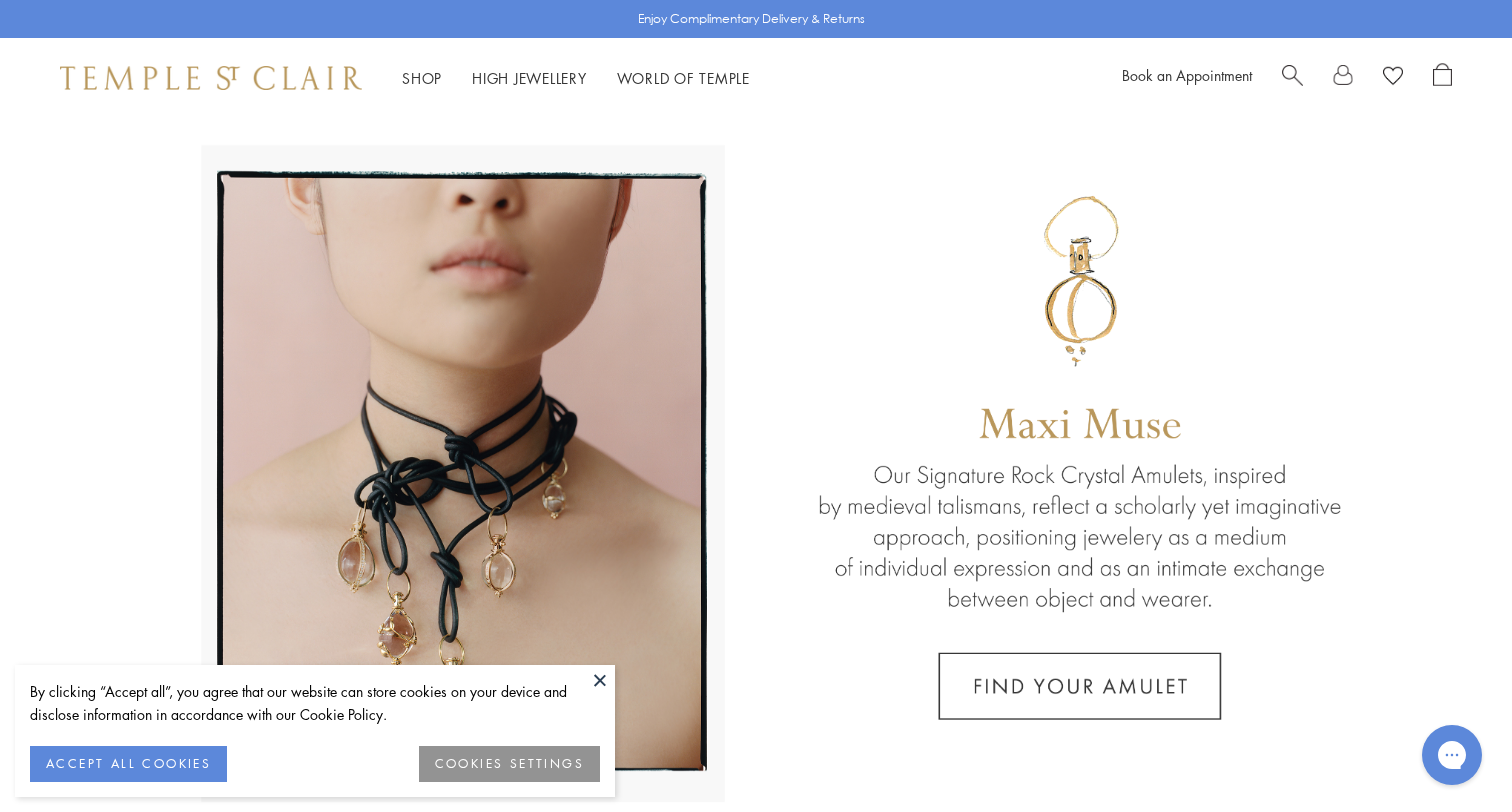 scroll, scrollTop: 0, scrollLeft: 0, axis: both 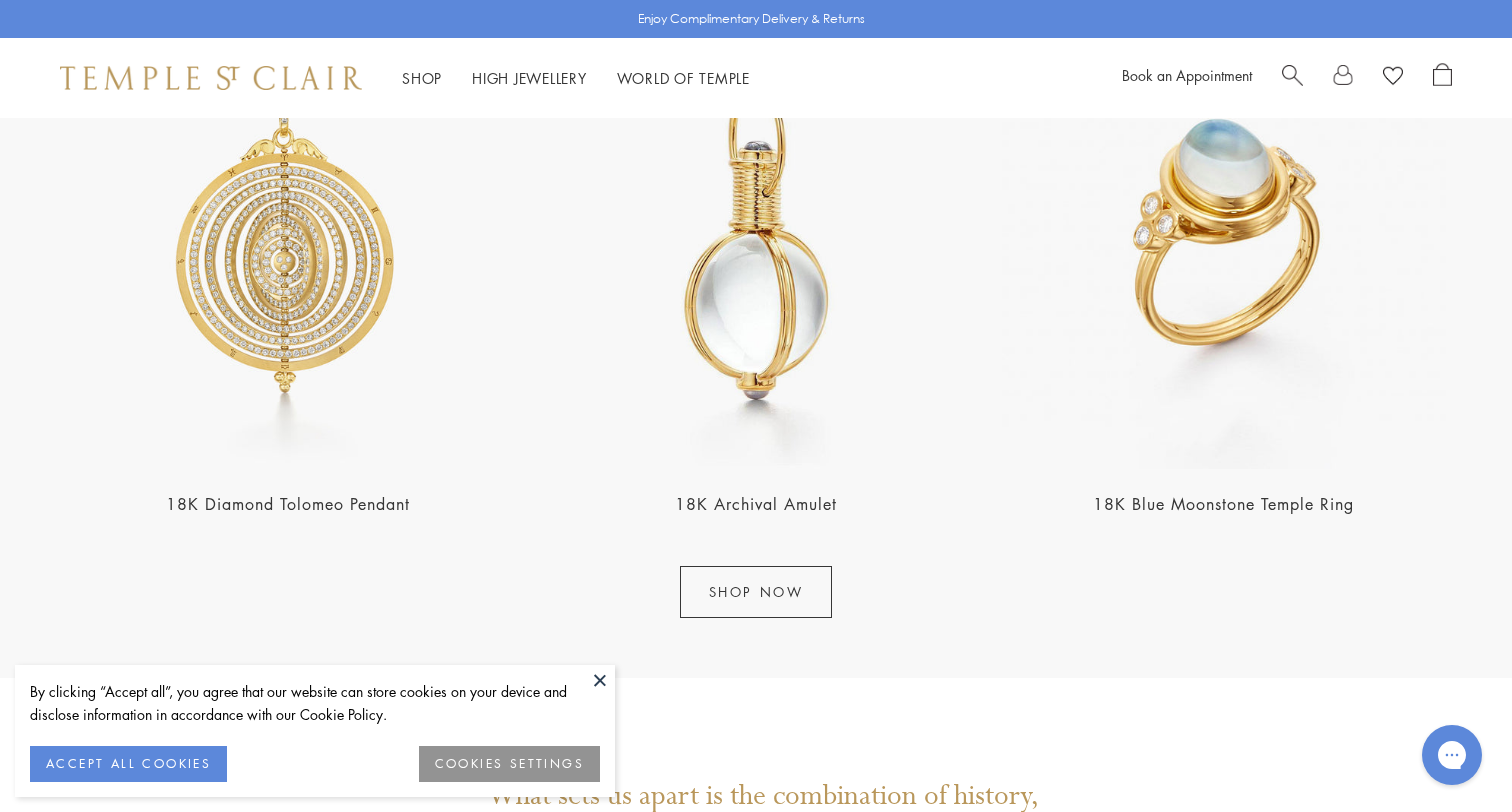 click on "SHOP NOW" at bounding box center [756, 592] 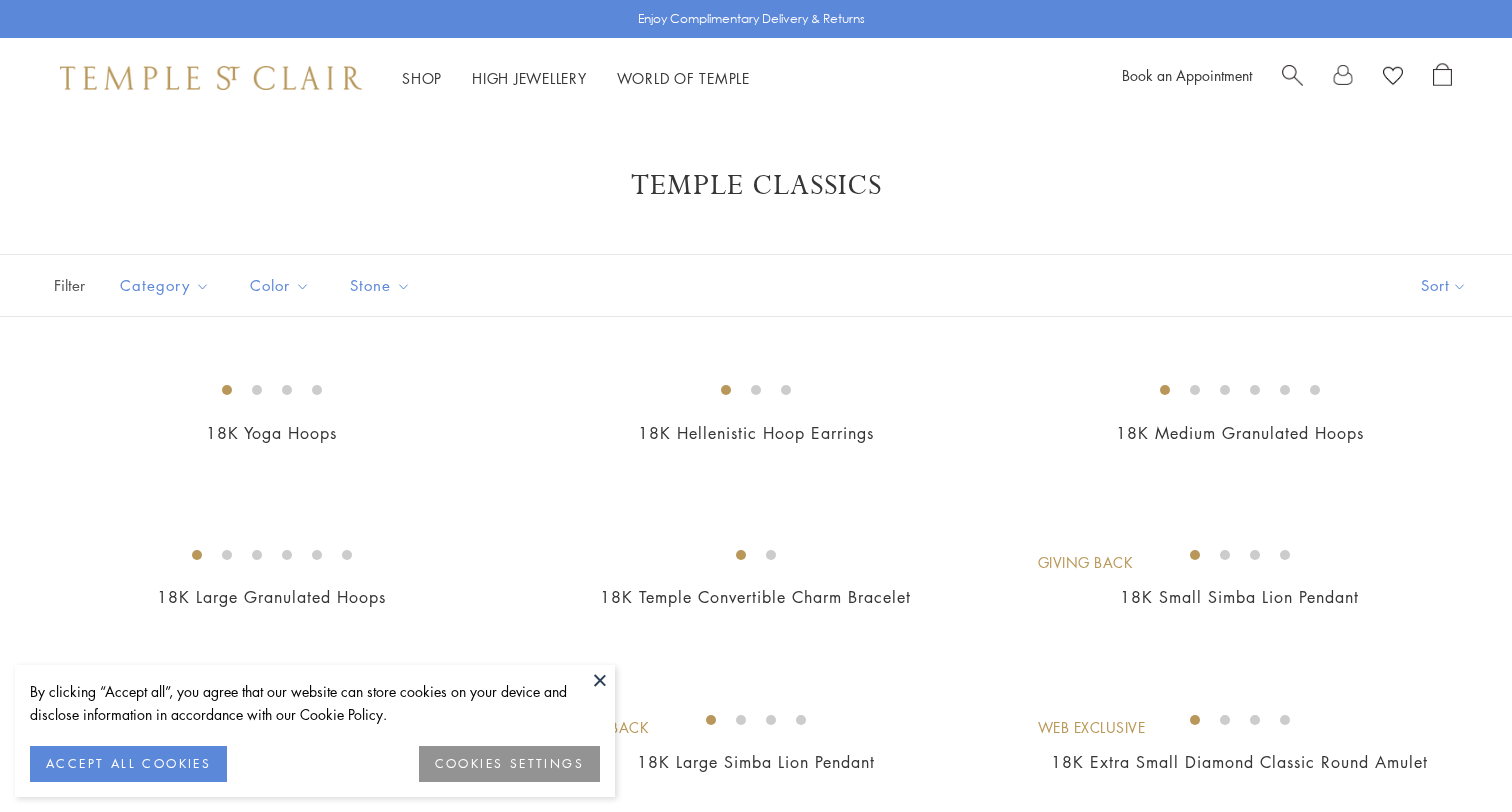 scroll, scrollTop: 0, scrollLeft: 0, axis: both 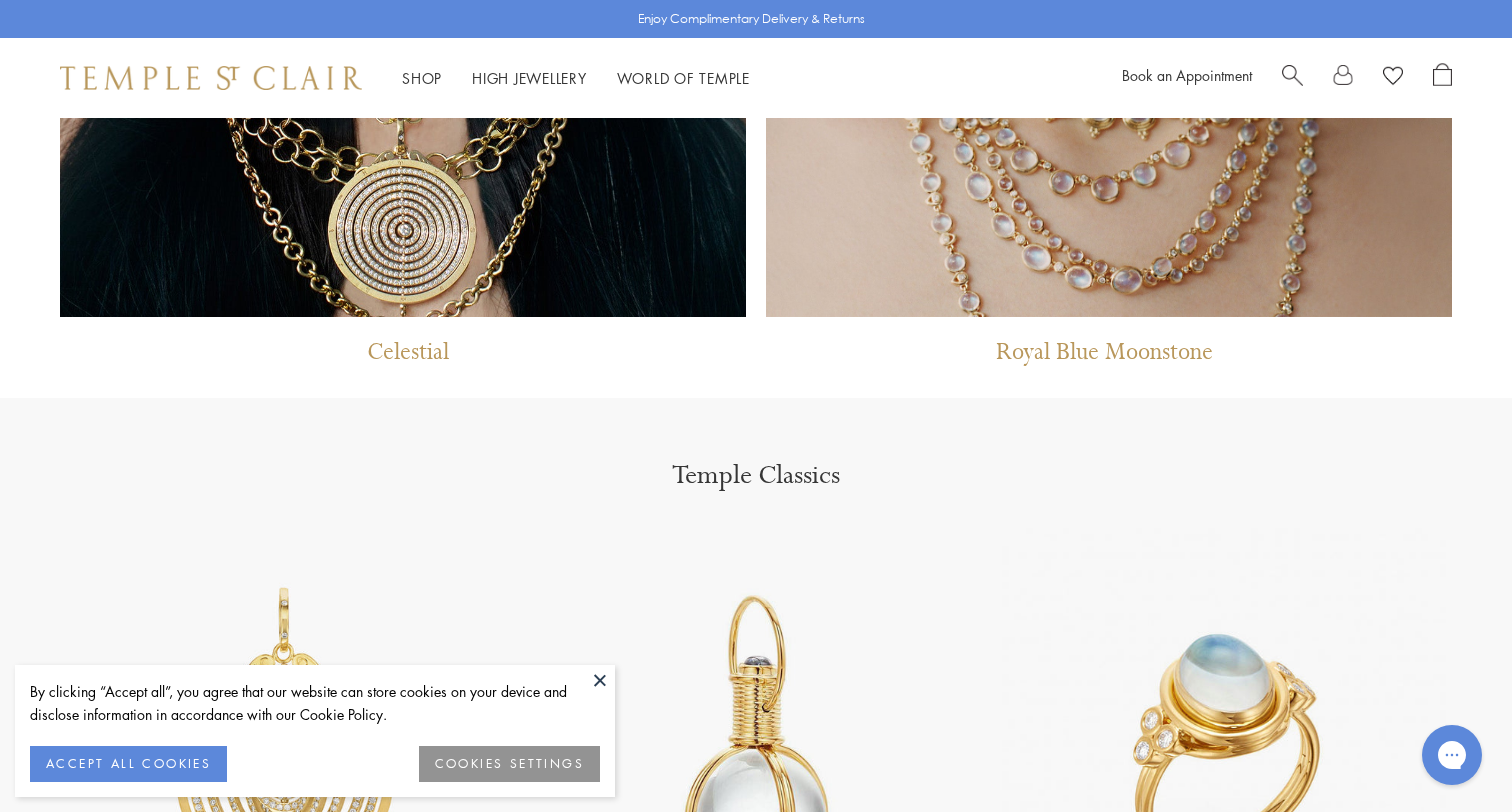 click on "Celestial" at bounding box center [408, 357] 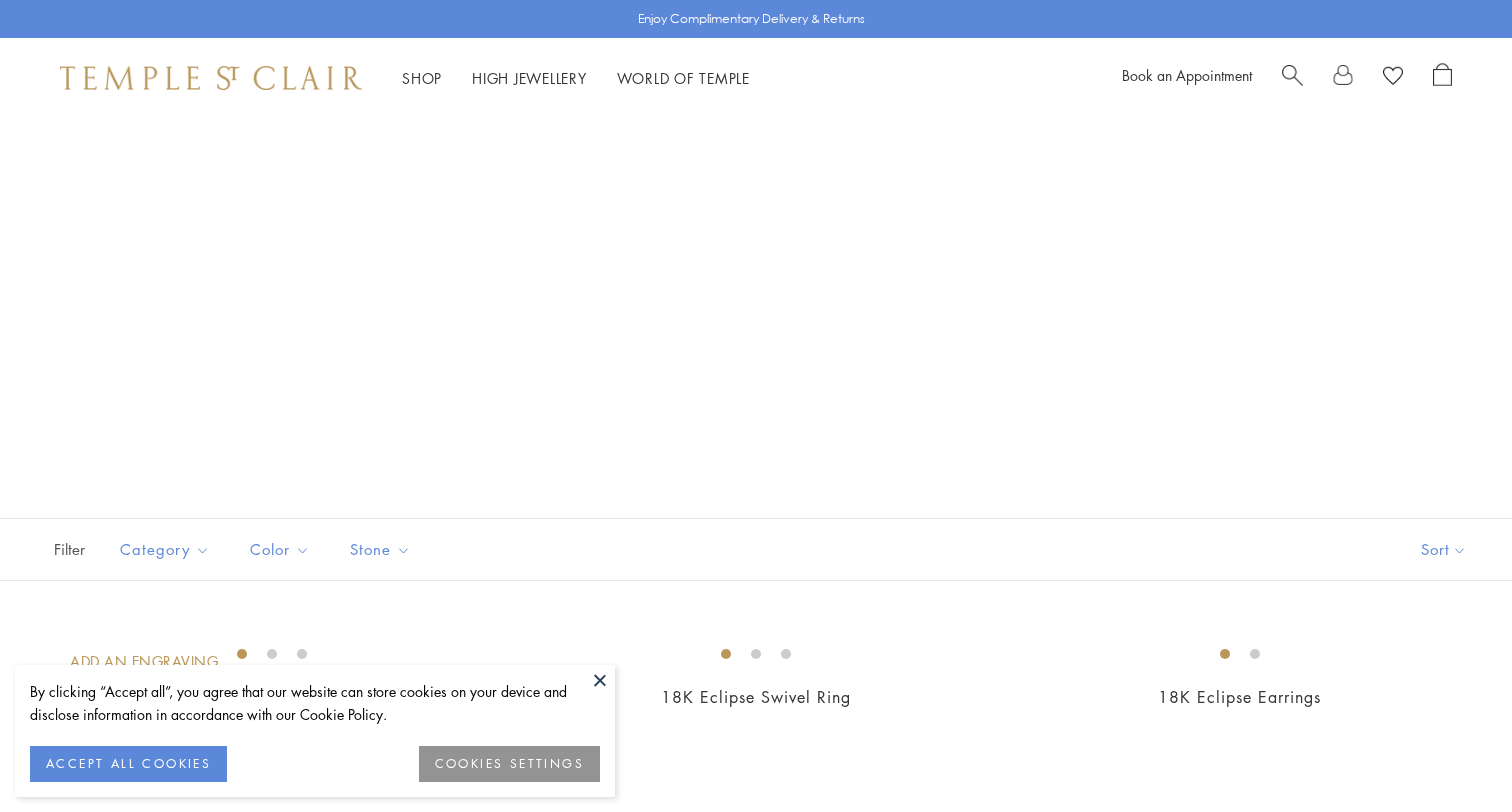 scroll, scrollTop: 0, scrollLeft: 0, axis: both 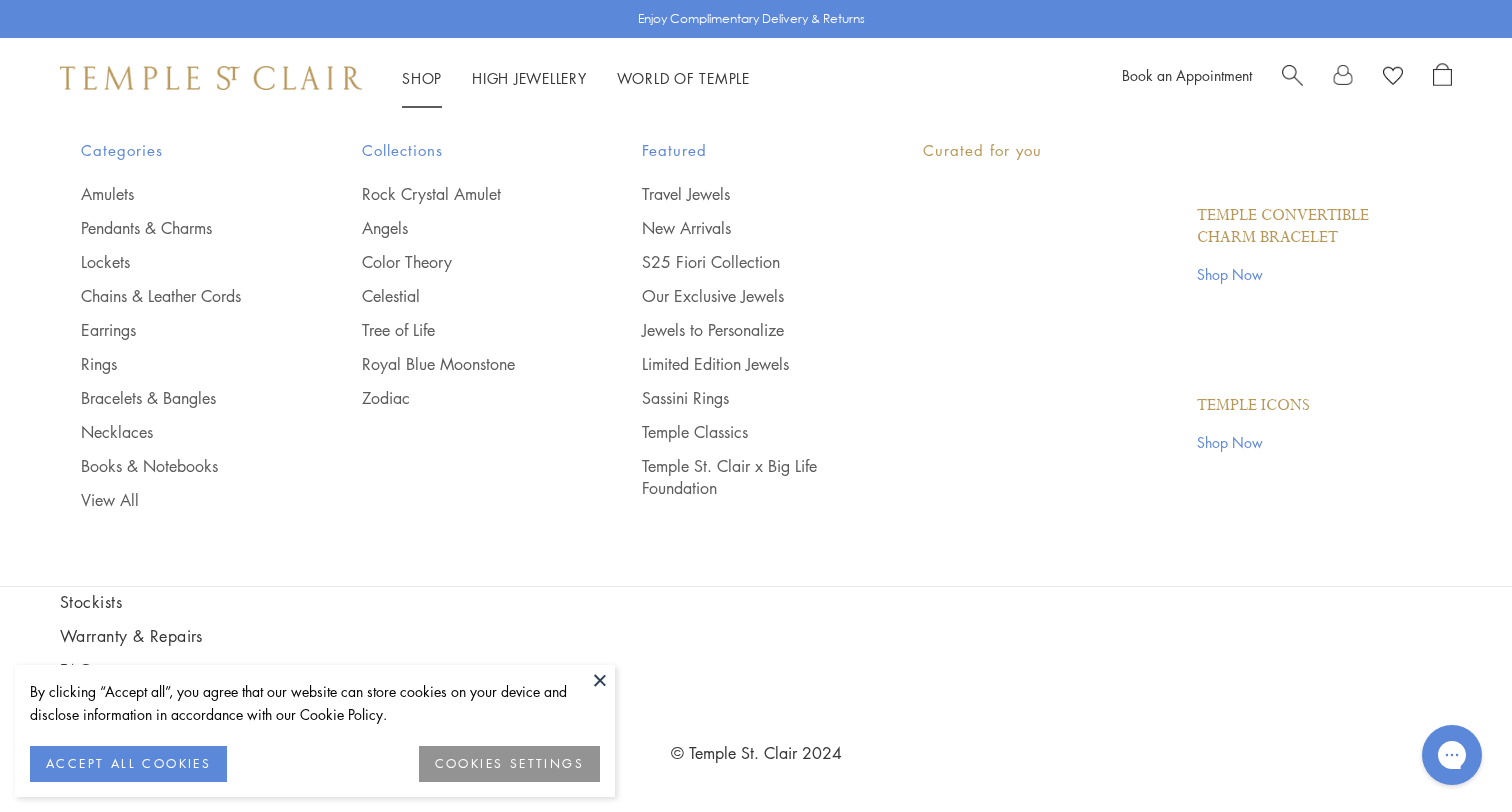 click on "Shop Shop" at bounding box center [422, 78] 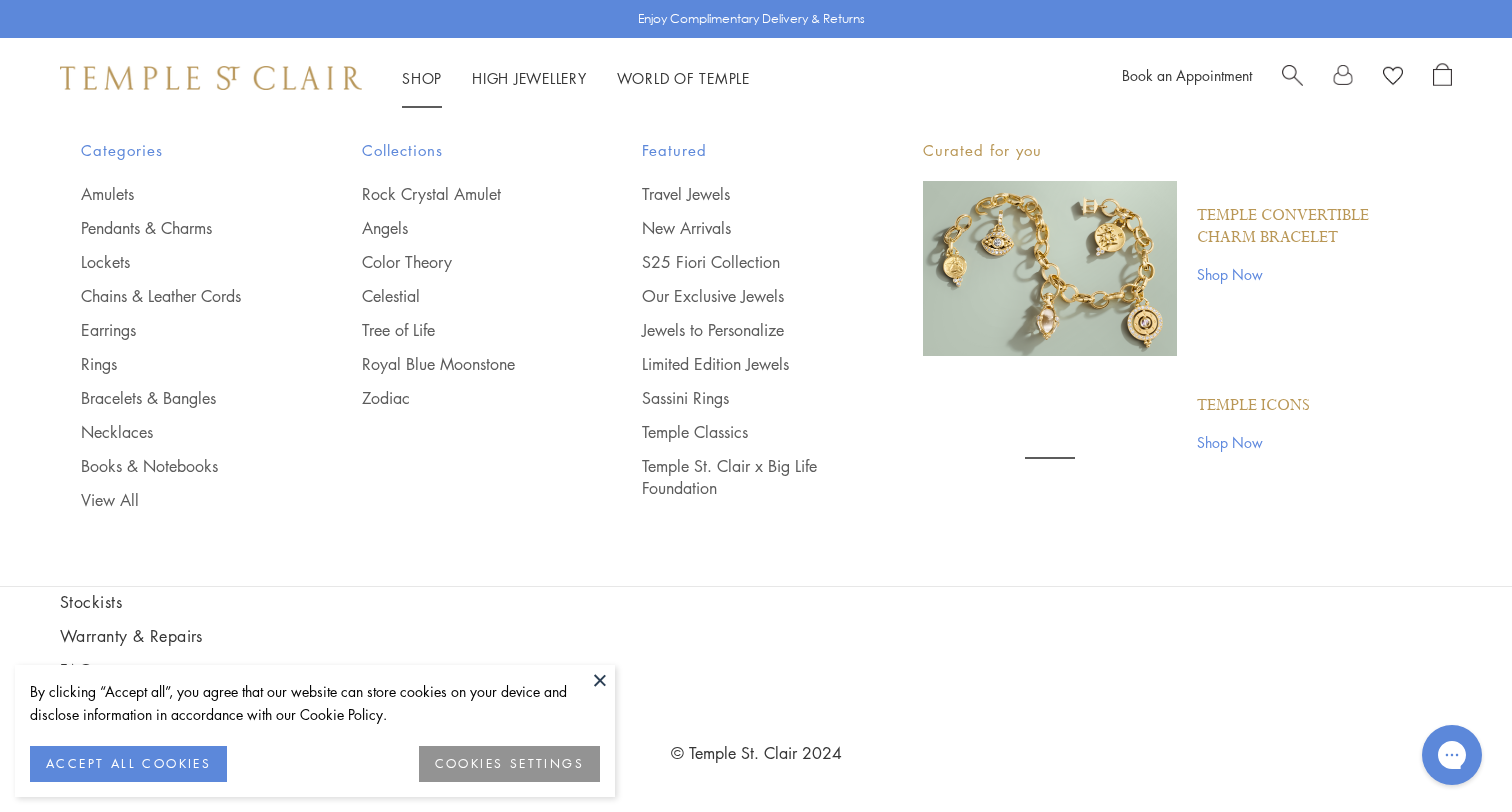 scroll, scrollTop: 0, scrollLeft: 0, axis: both 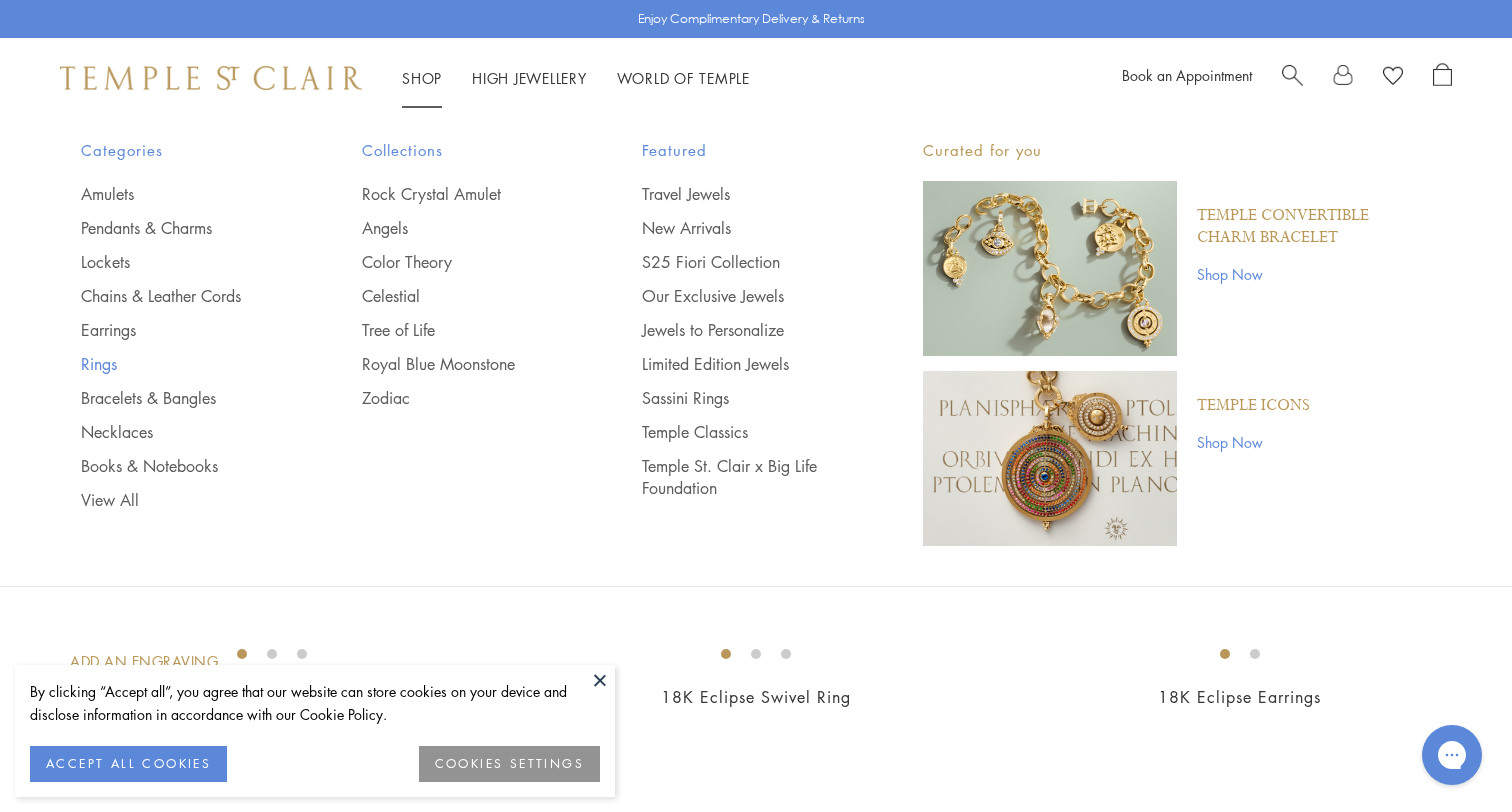 click on "Rings" at bounding box center (181, 364) 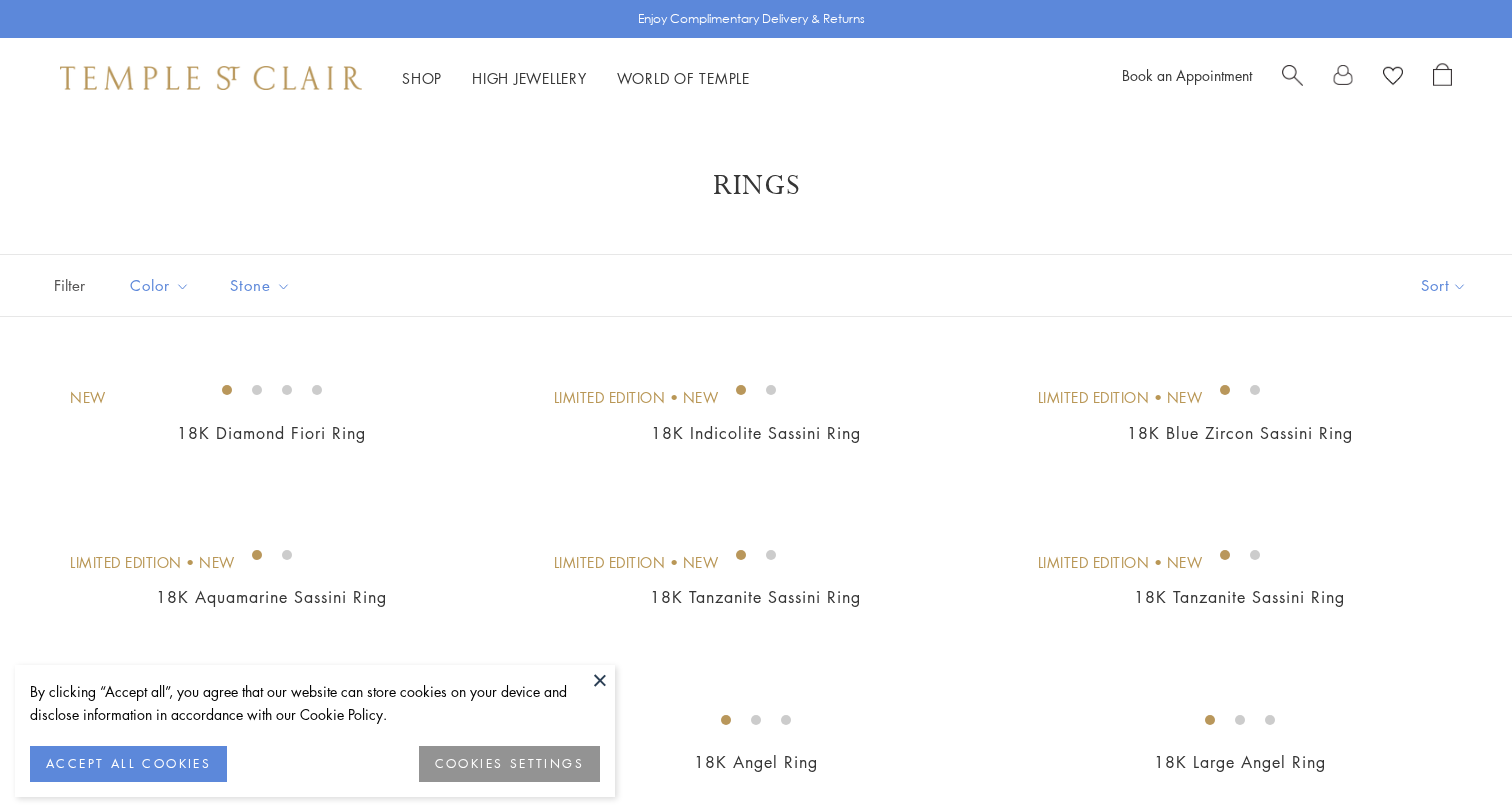 scroll, scrollTop: 0, scrollLeft: 0, axis: both 